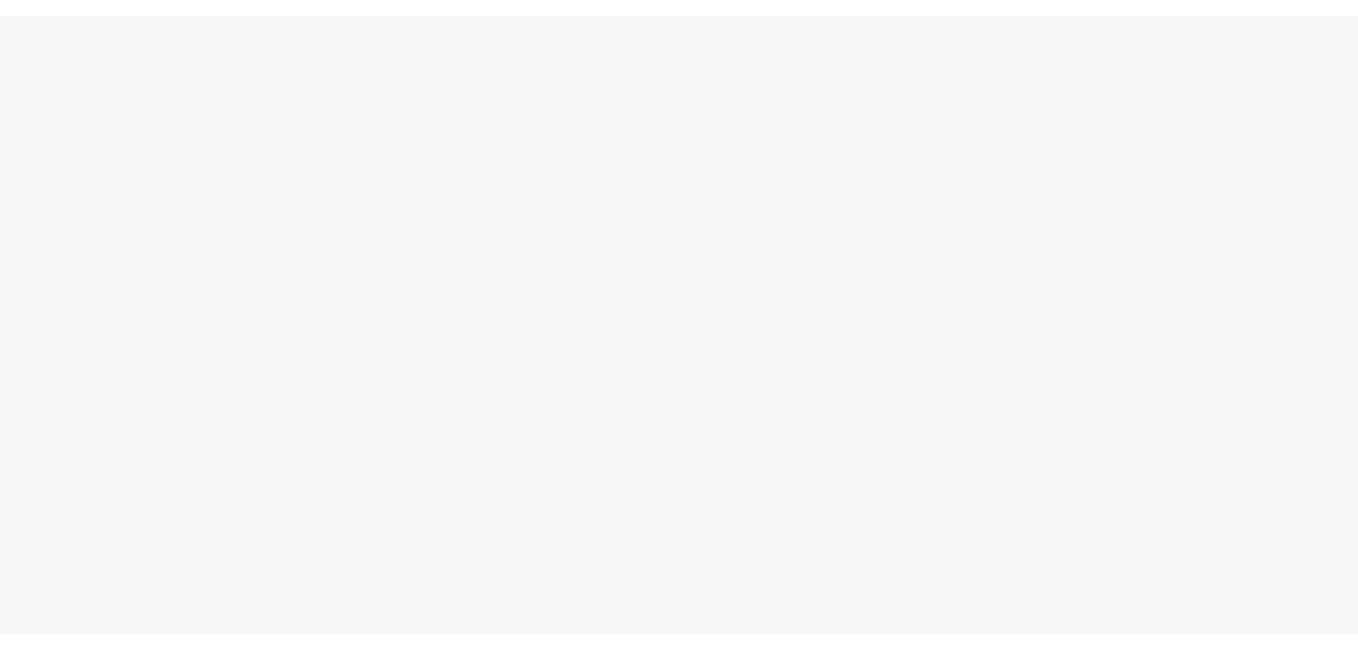 scroll, scrollTop: 0, scrollLeft: 0, axis: both 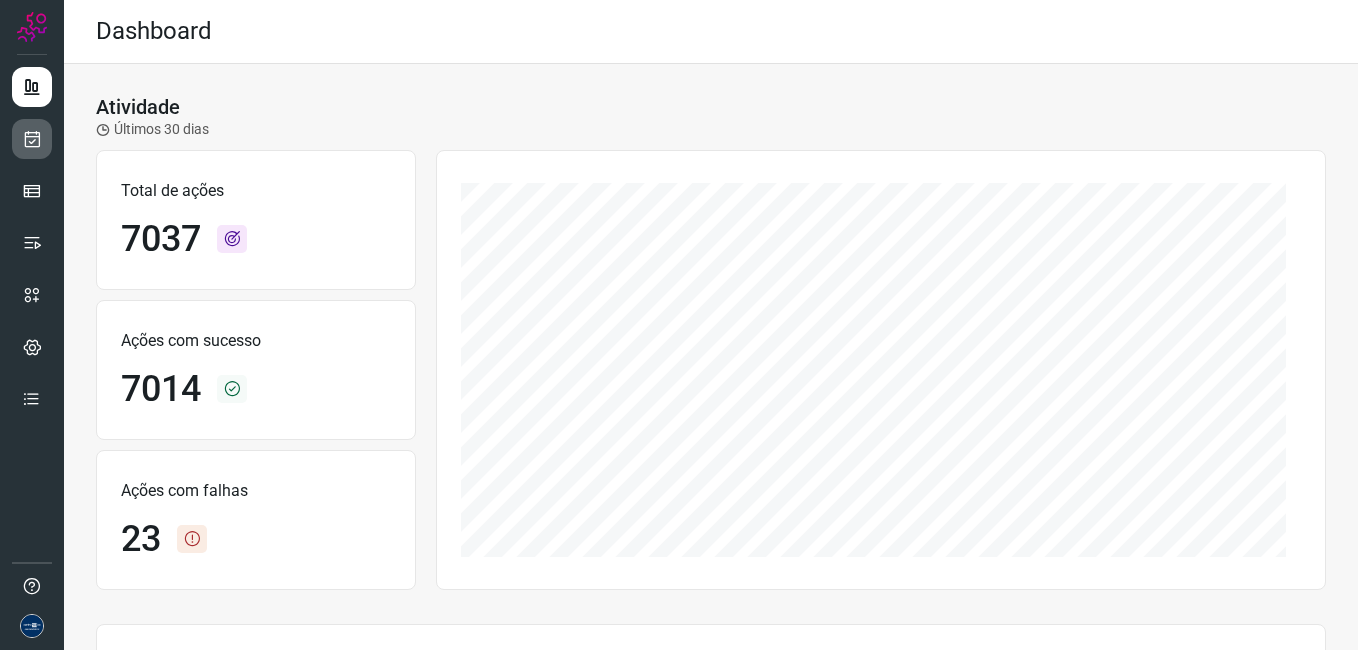 click at bounding box center (32, 139) 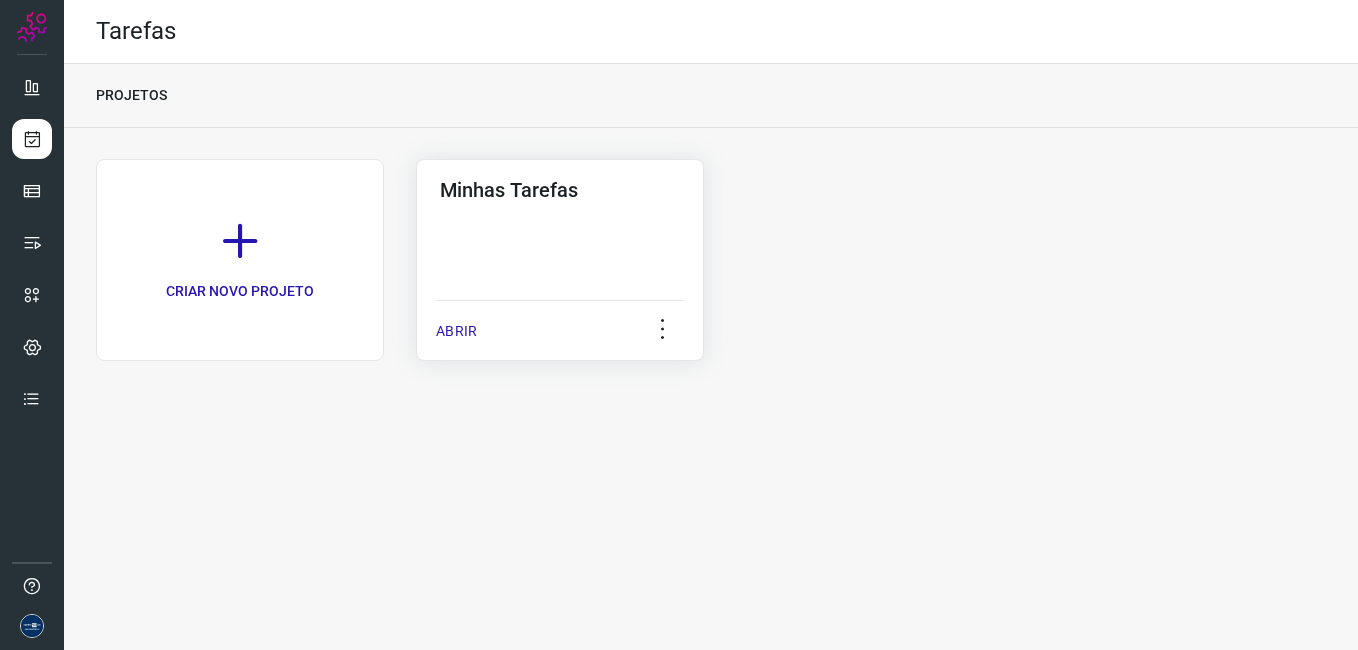 click on "ABRIR" at bounding box center [456, 331] 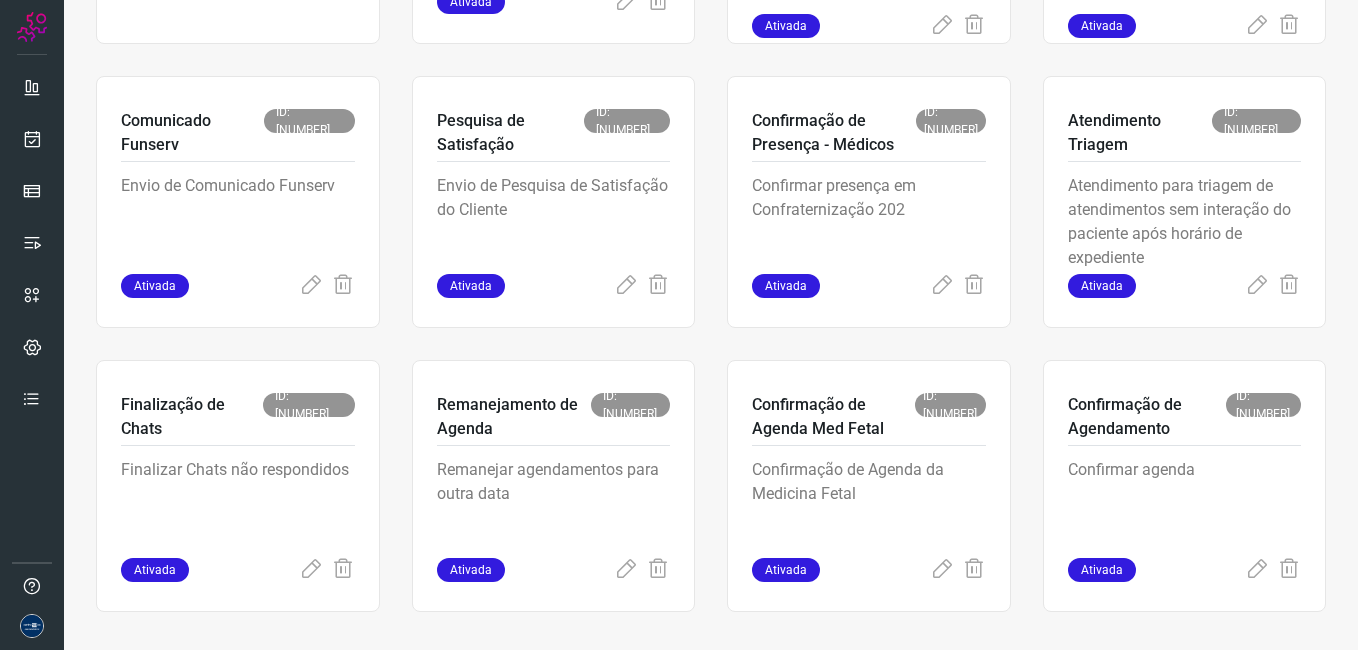scroll, scrollTop: 379, scrollLeft: 0, axis: vertical 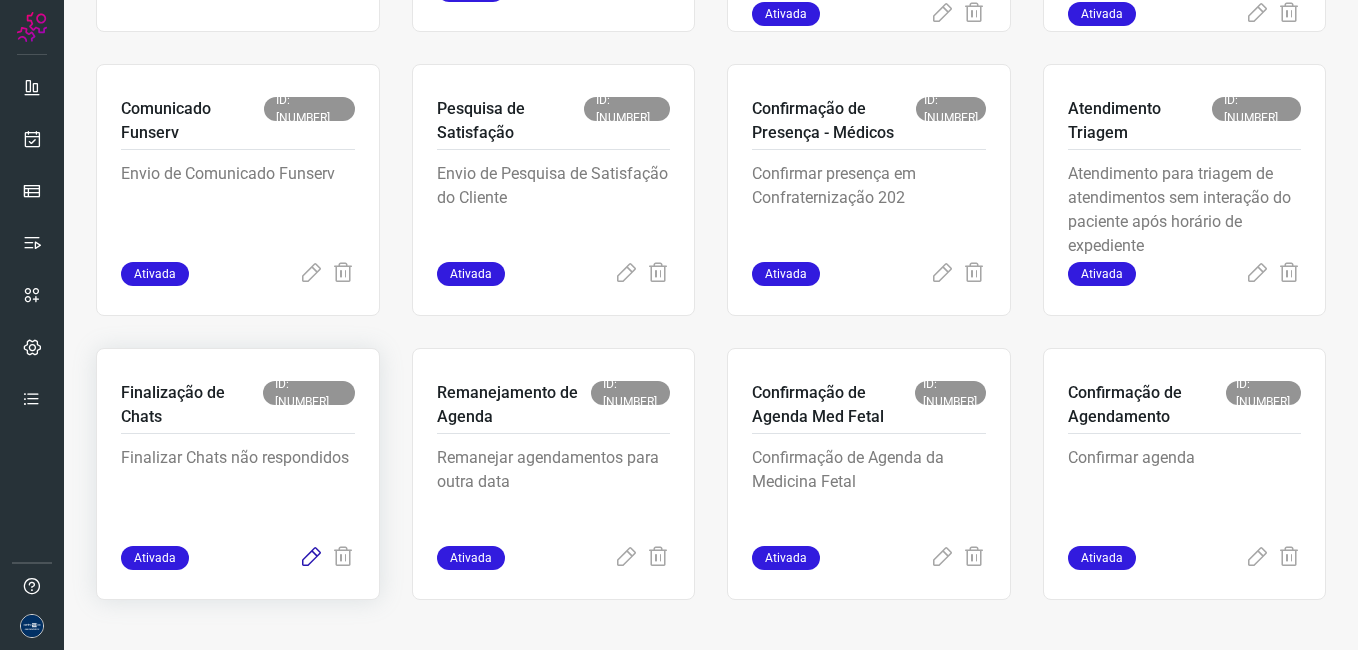 click at bounding box center [626, -10] 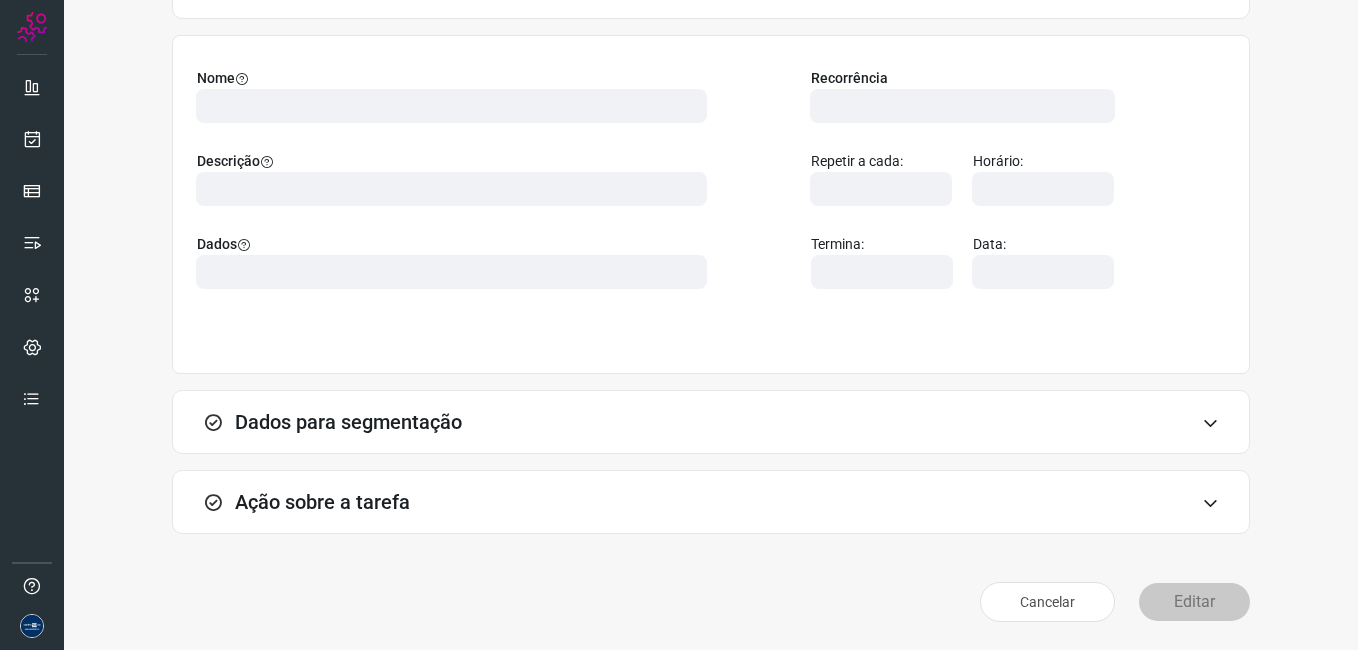scroll, scrollTop: 131, scrollLeft: 0, axis: vertical 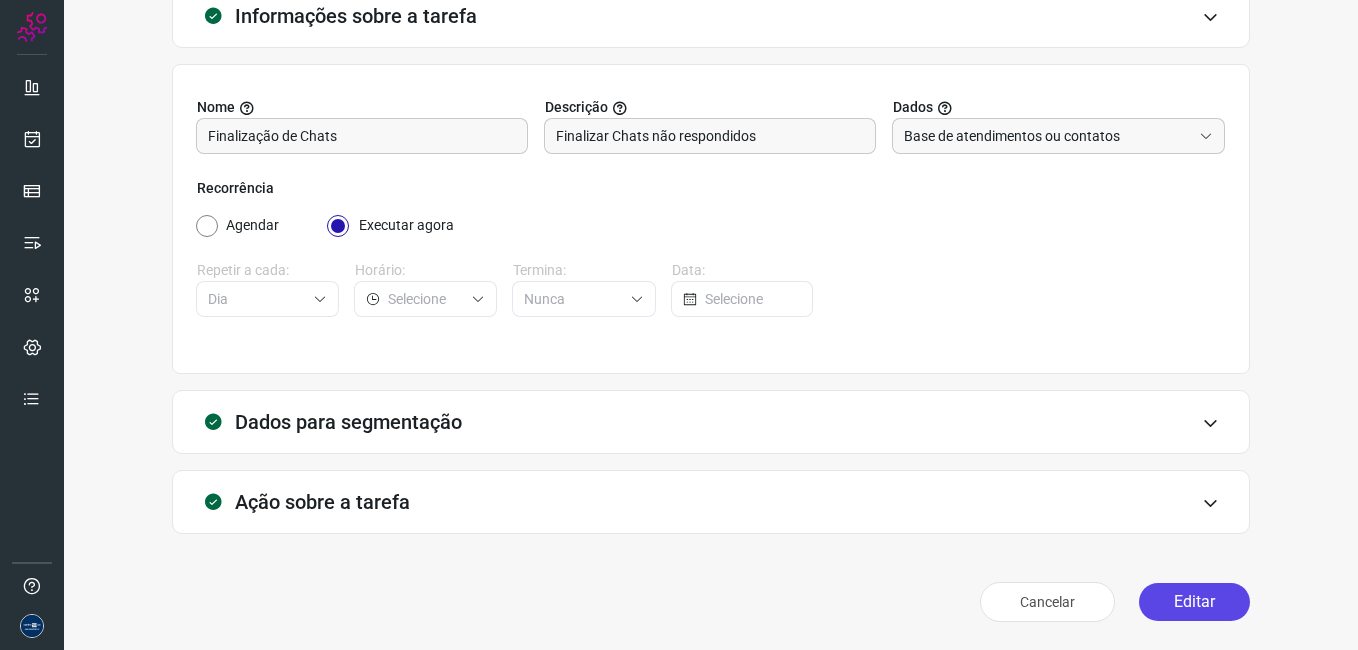 click on "Editar" at bounding box center [1194, 602] 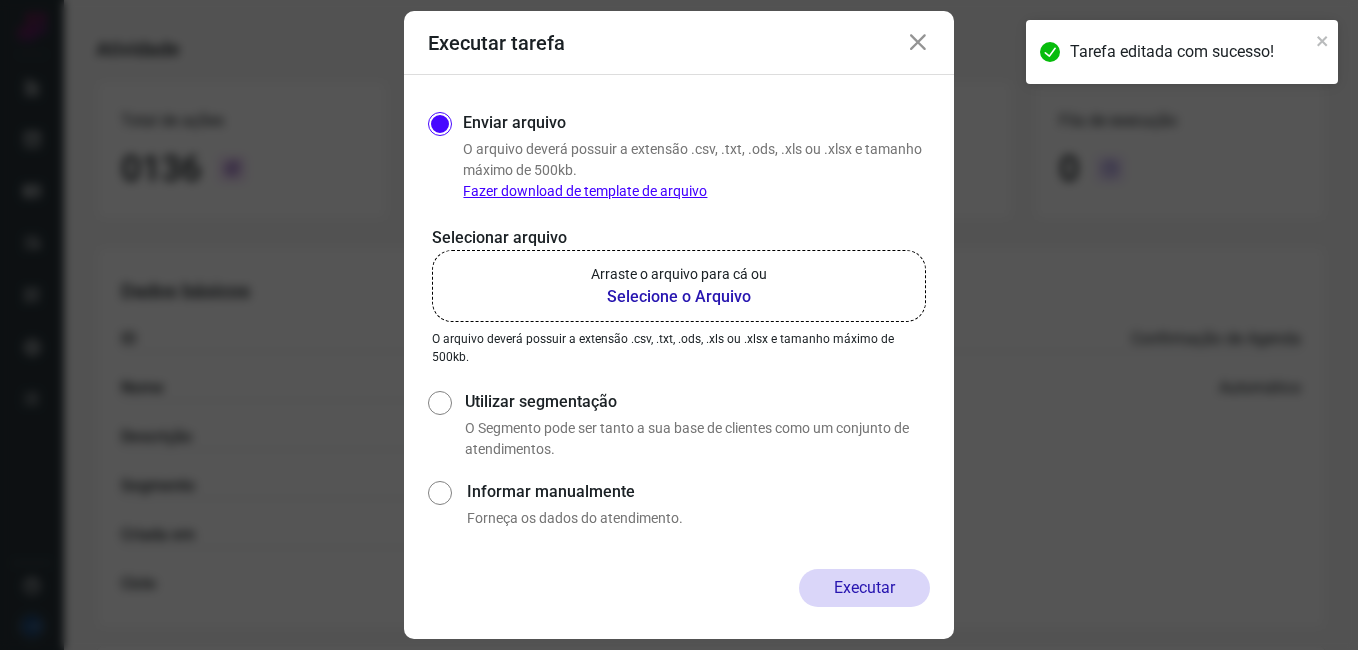 click on "Utilizar segmentação" at bounding box center [438, 423] 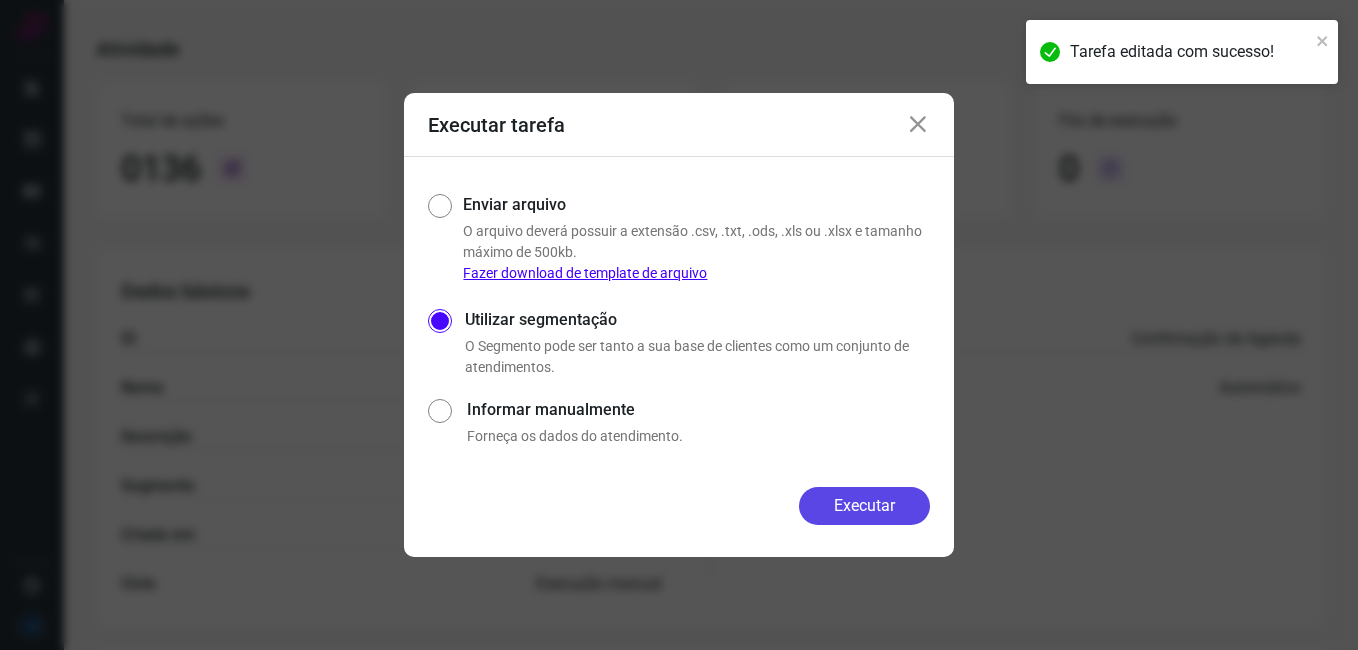 click on "Executar" at bounding box center (864, 506) 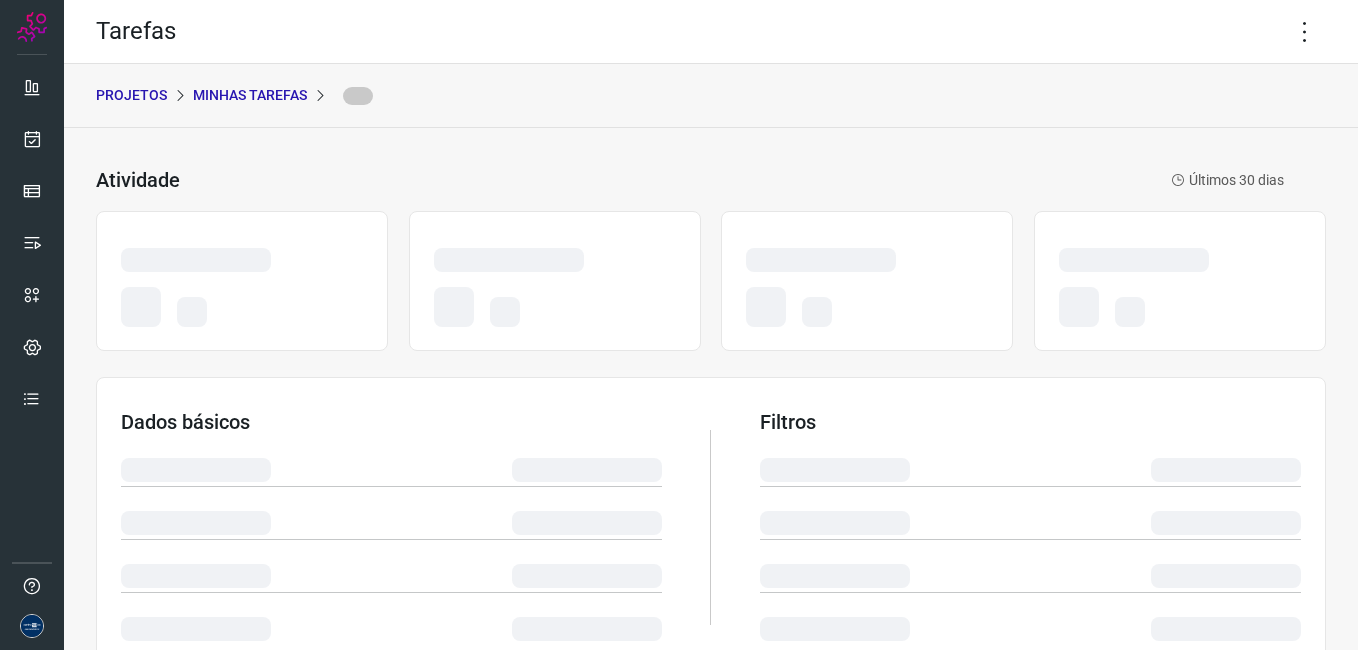 scroll, scrollTop: 0, scrollLeft: 0, axis: both 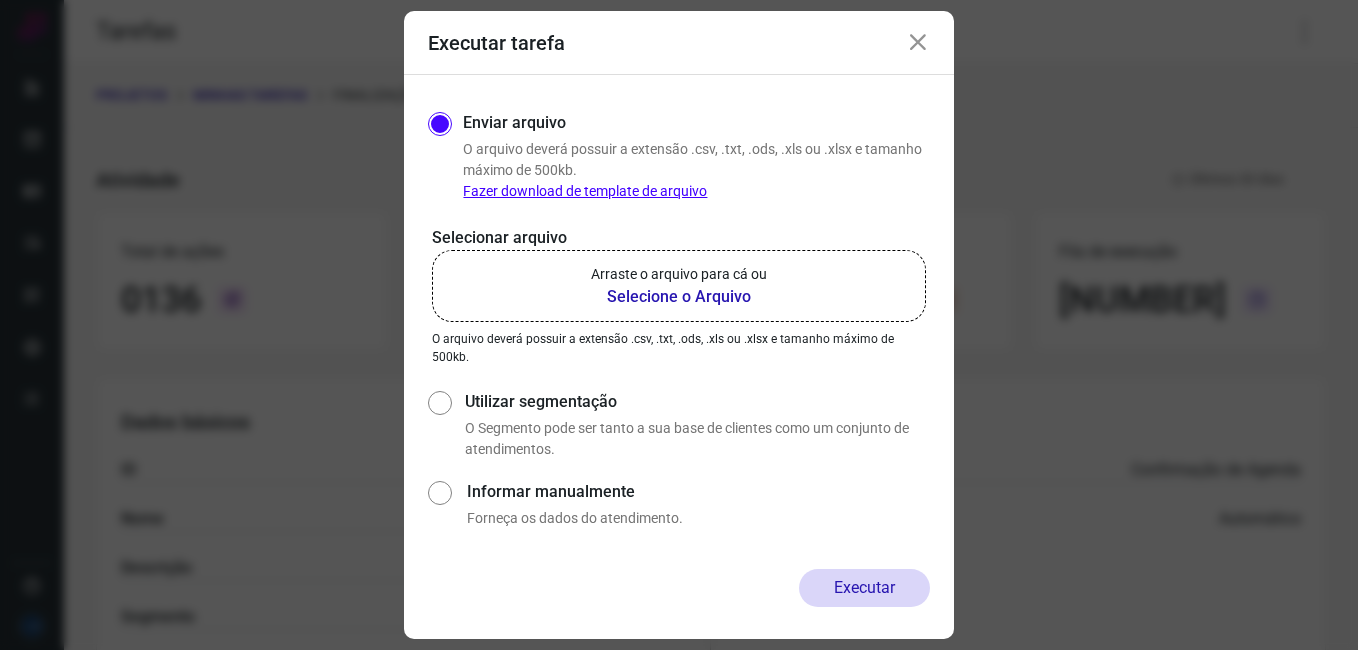click at bounding box center [918, 43] 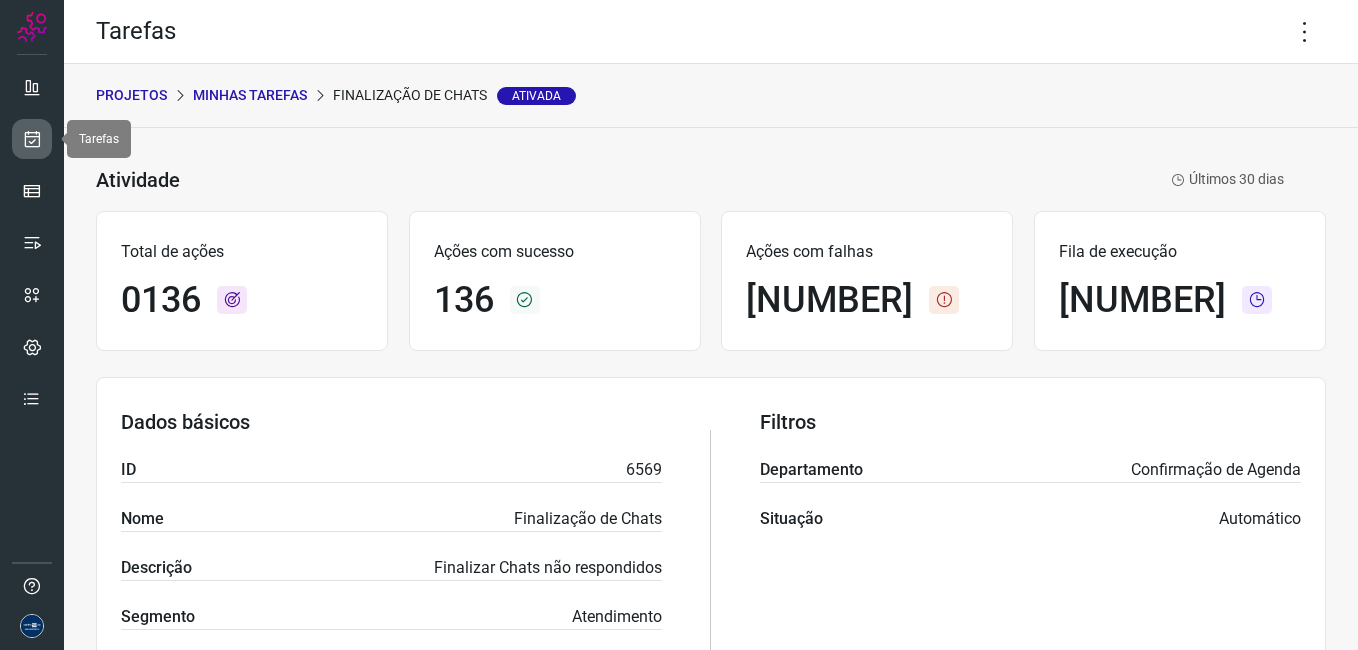click at bounding box center [32, 139] 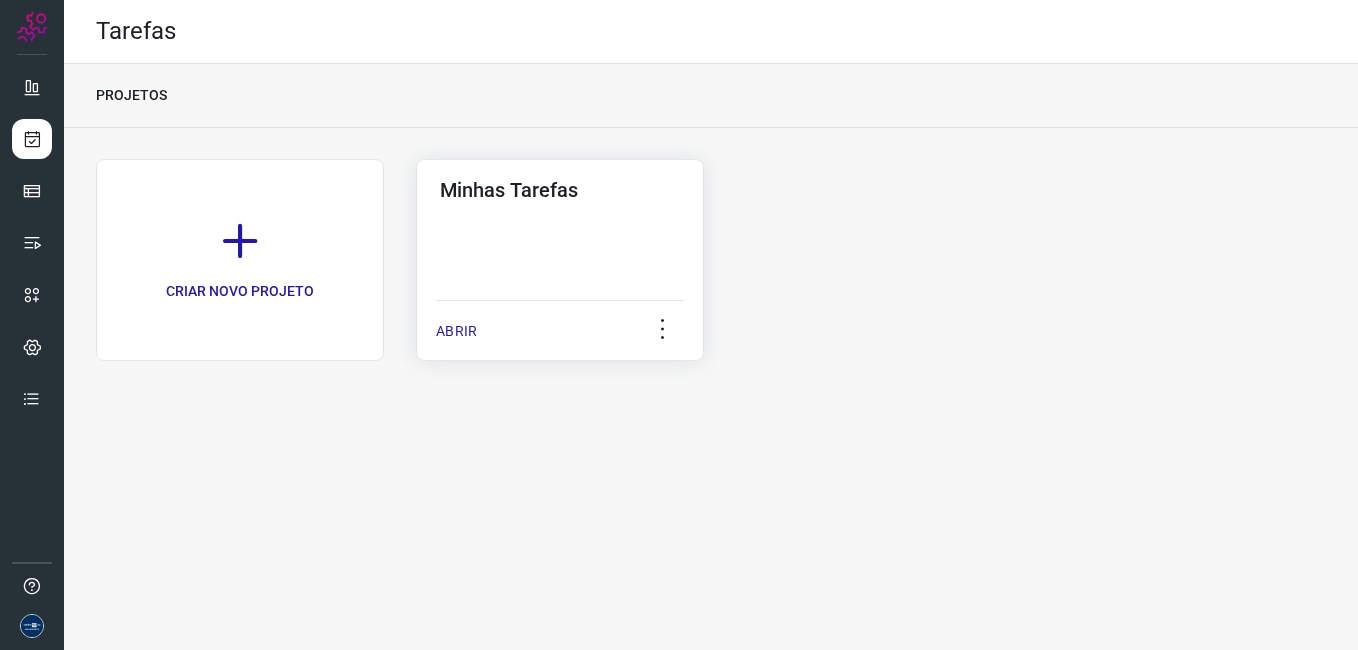 click on "ABRIR" at bounding box center (456, 331) 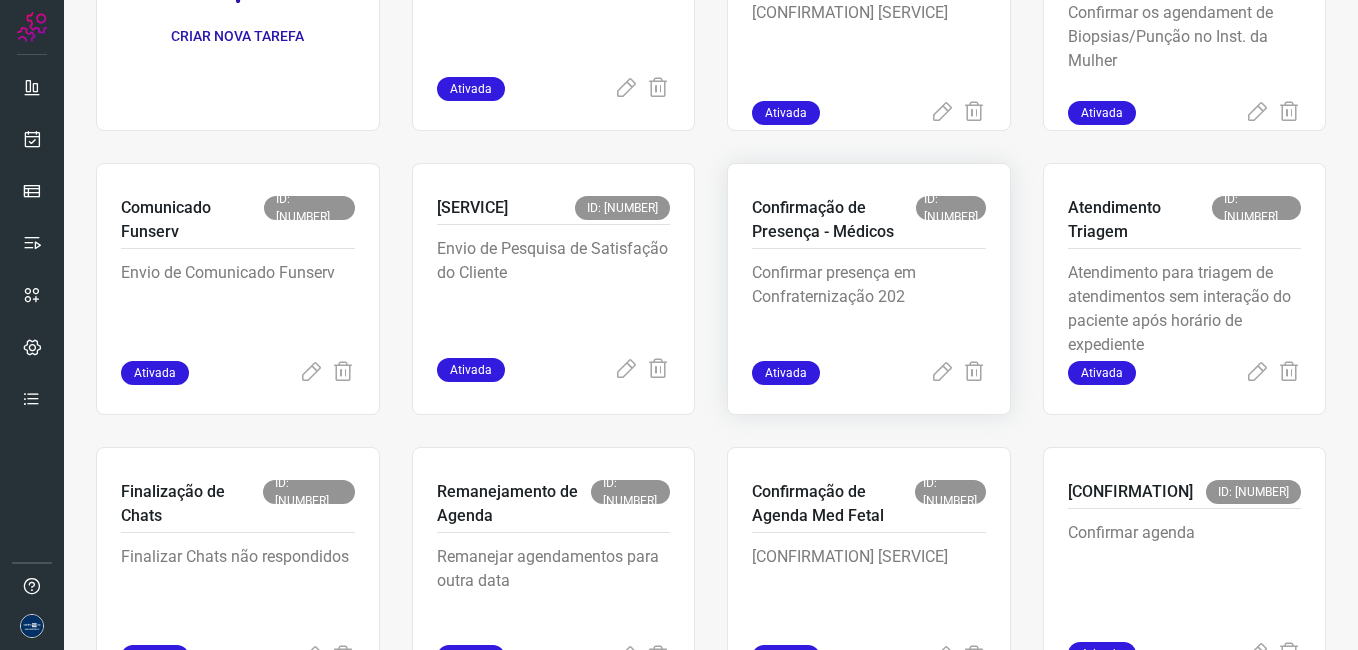 scroll, scrollTop: 379, scrollLeft: 0, axis: vertical 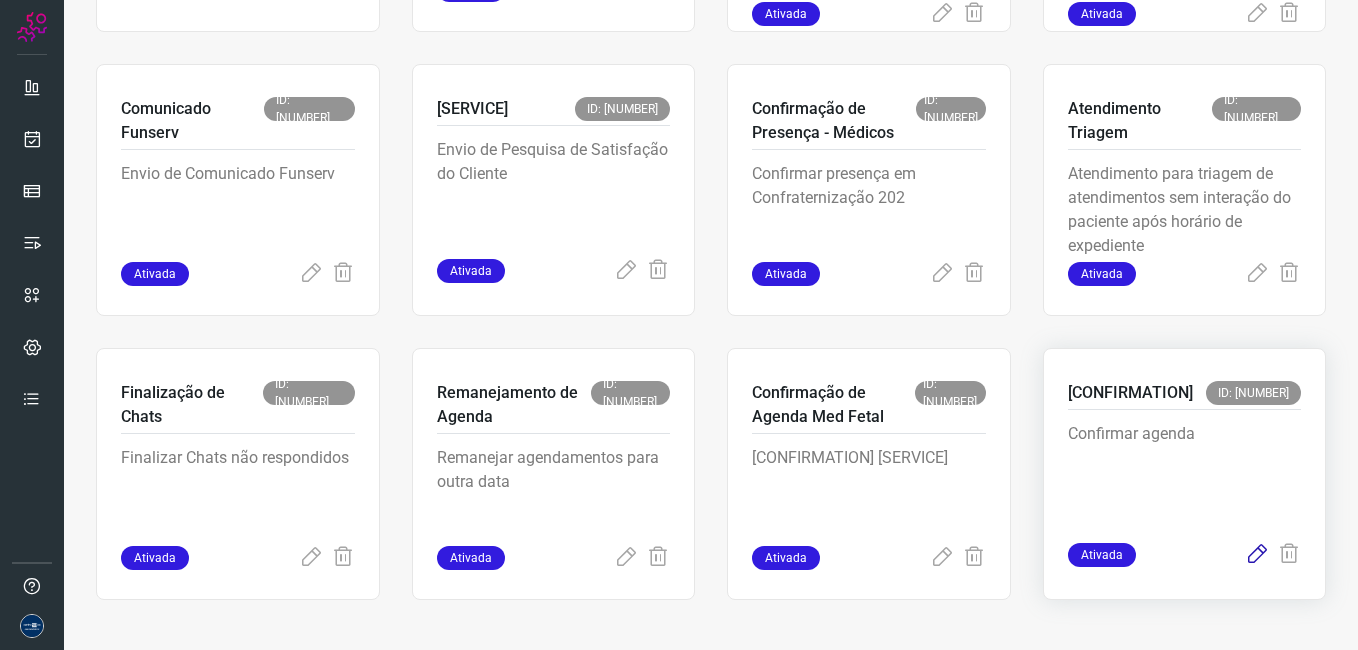click at bounding box center [626, -10] 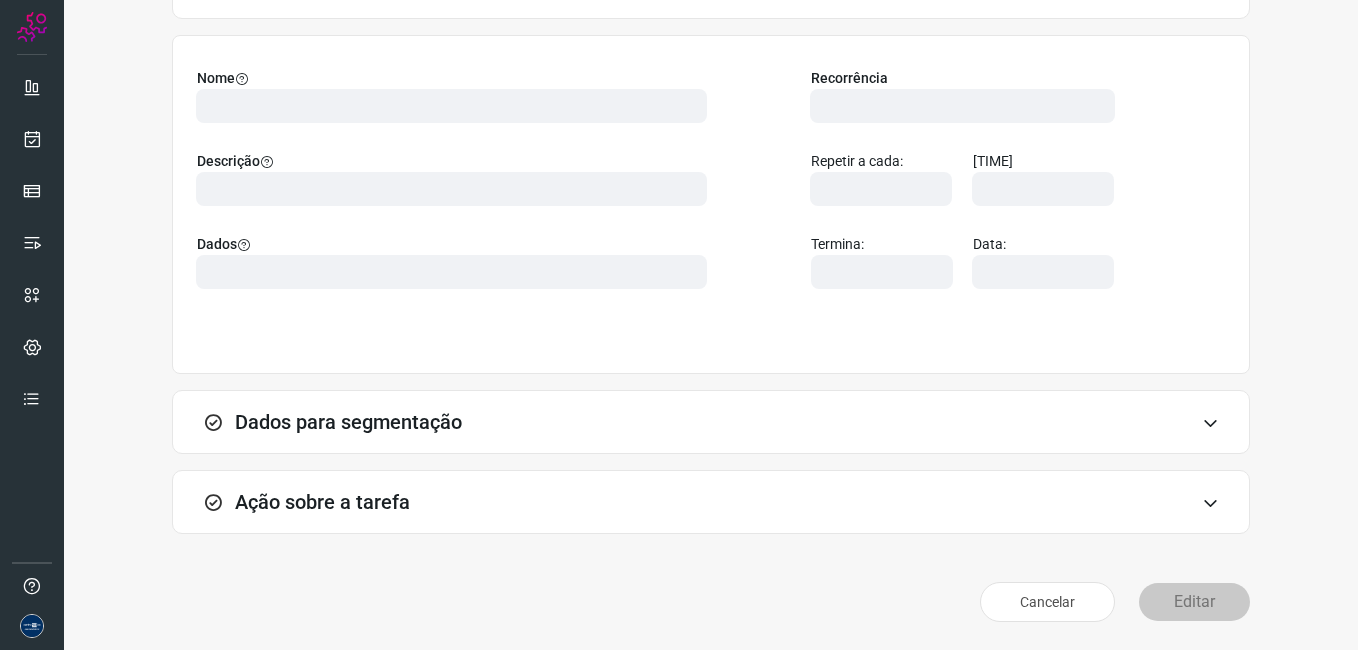 scroll, scrollTop: 131, scrollLeft: 0, axis: vertical 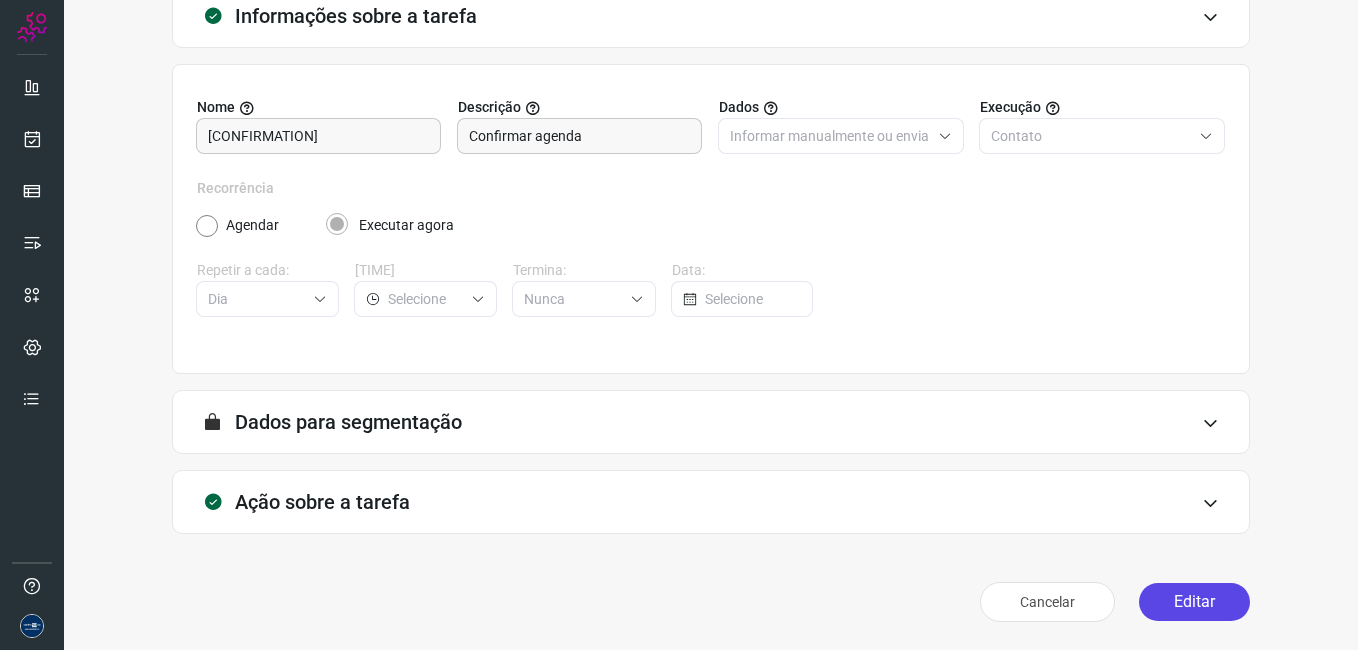 click on "Editar" at bounding box center [1194, 602] 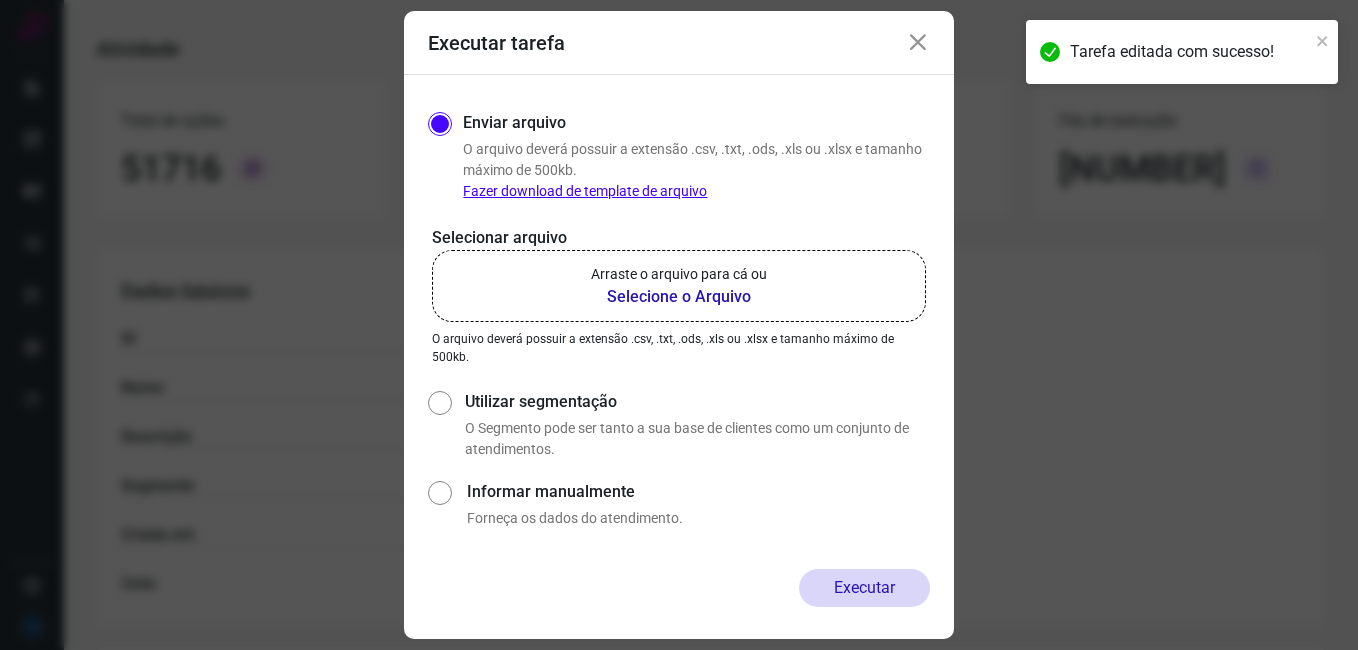 click on "Arraste o arquivo para cá ou" at bounding box center (679, 274) 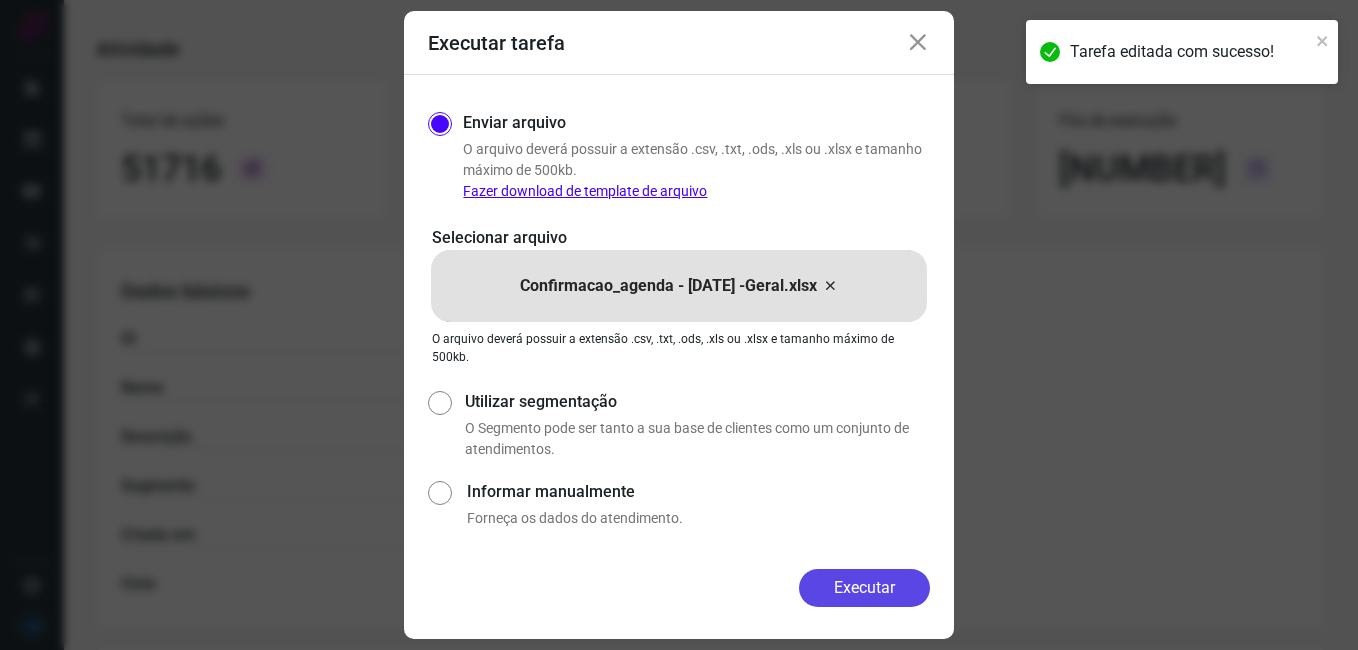 click on "Executar" at bounding box center (864, 588) 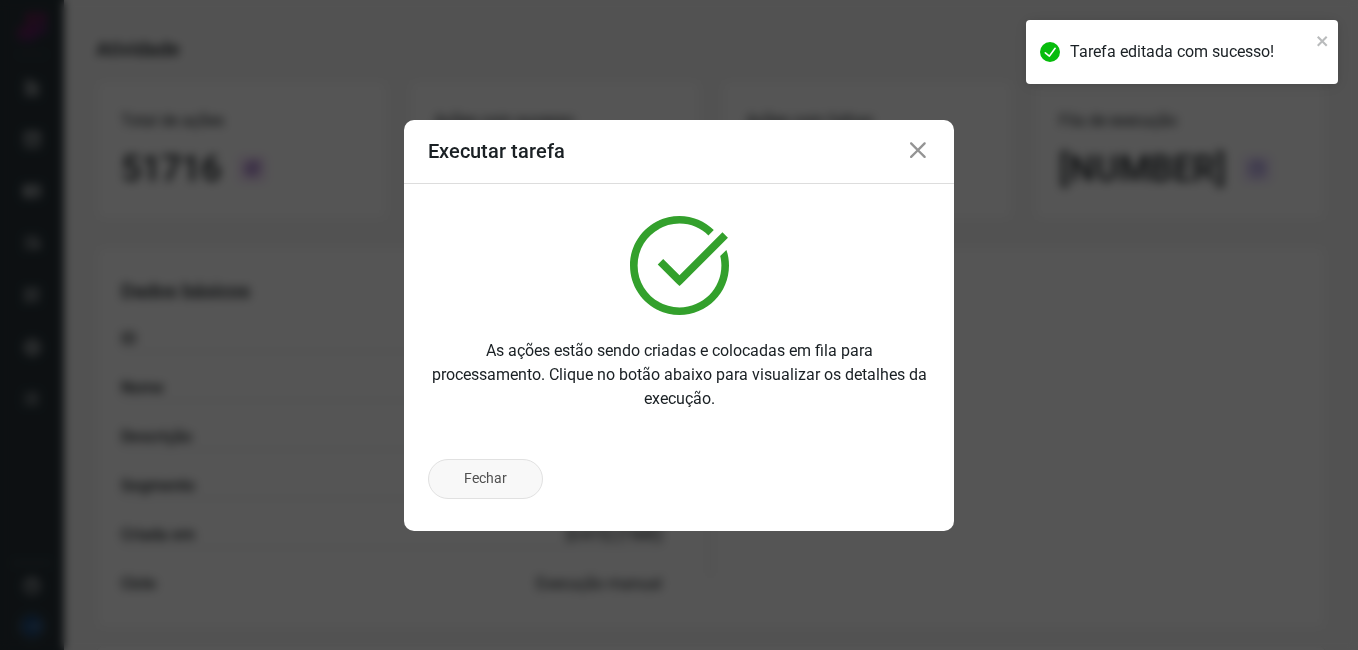 click on "Fechar" at bounding box center (485, 479) 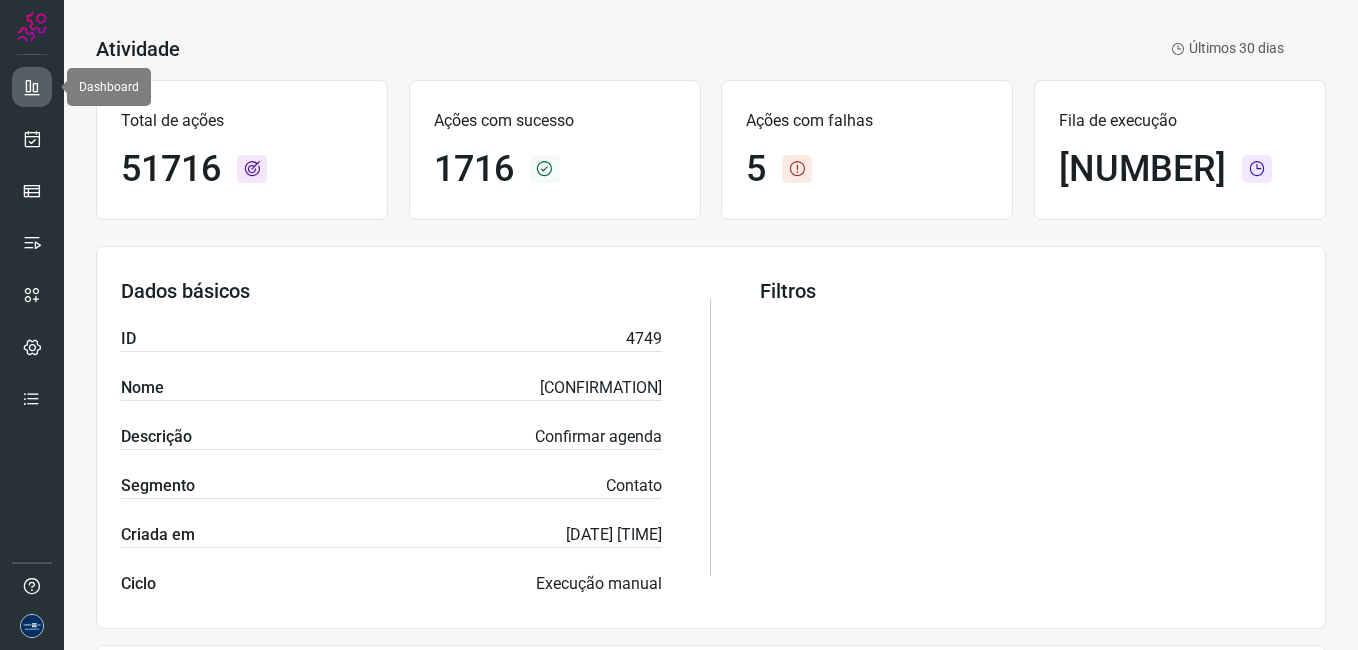 click at bounding box center [32, 87] 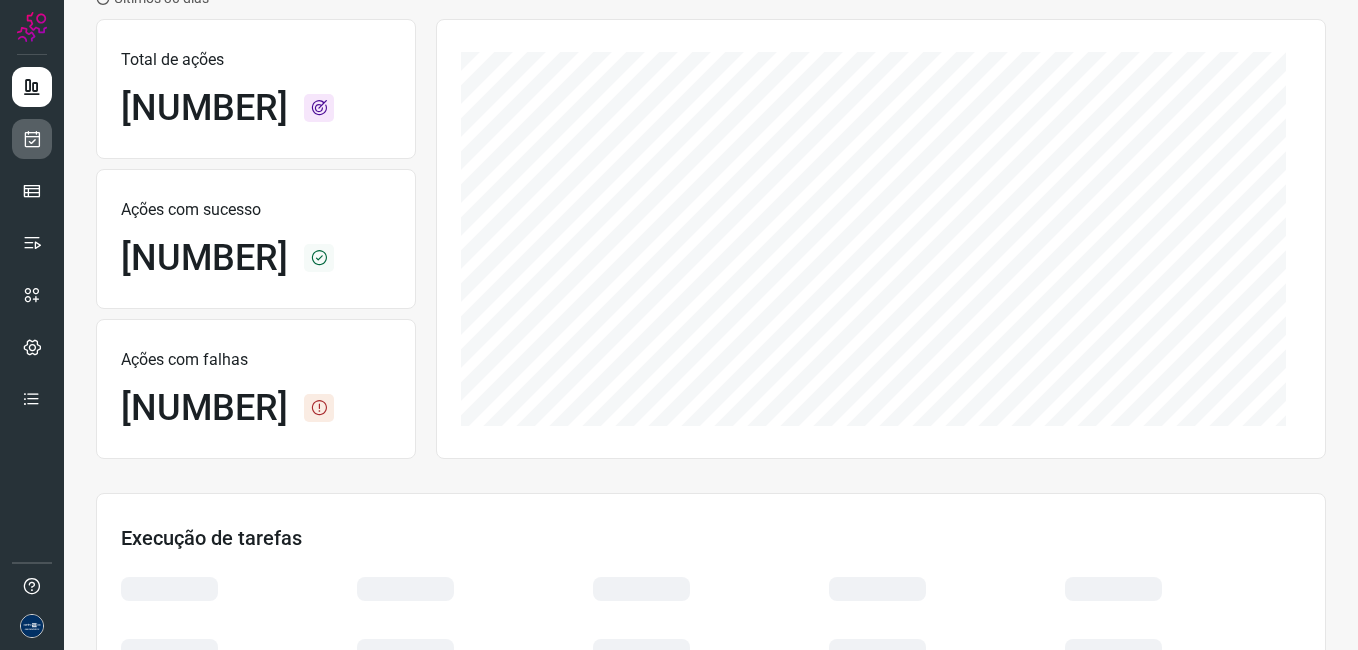 click at bounding box center (32, 139) 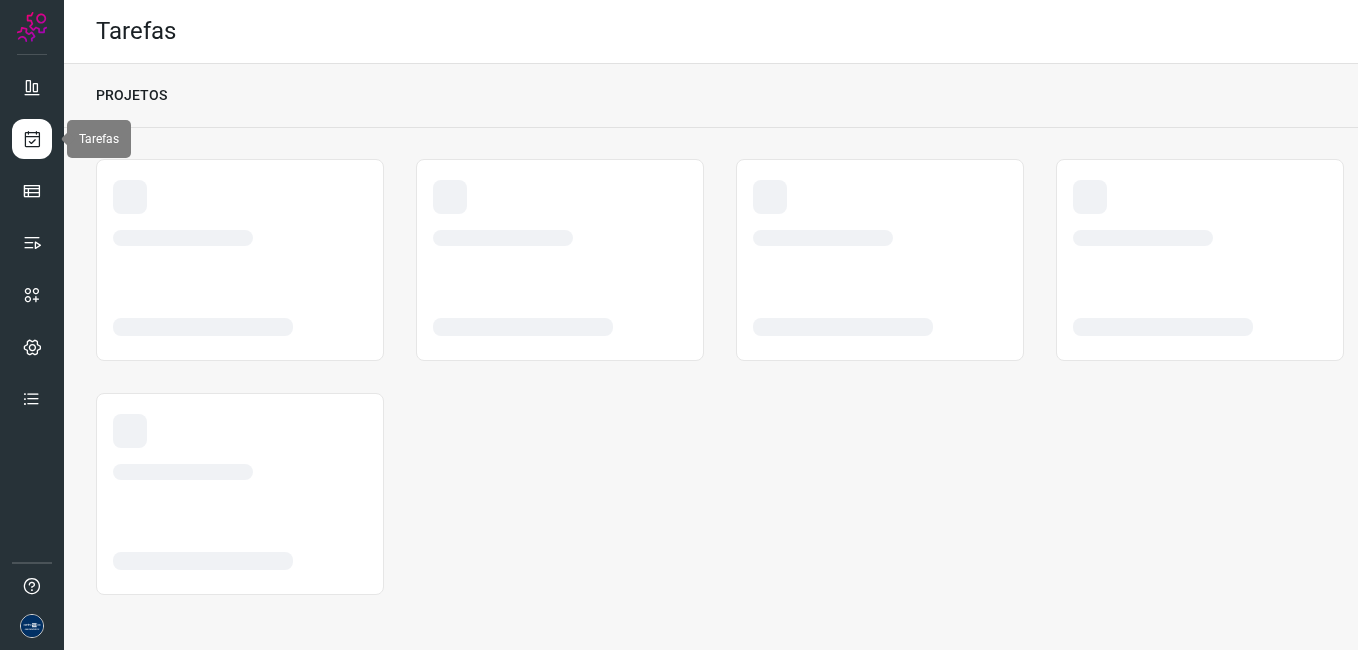scroll, scrollTop: 0, scrollLeft: 0, axis: both 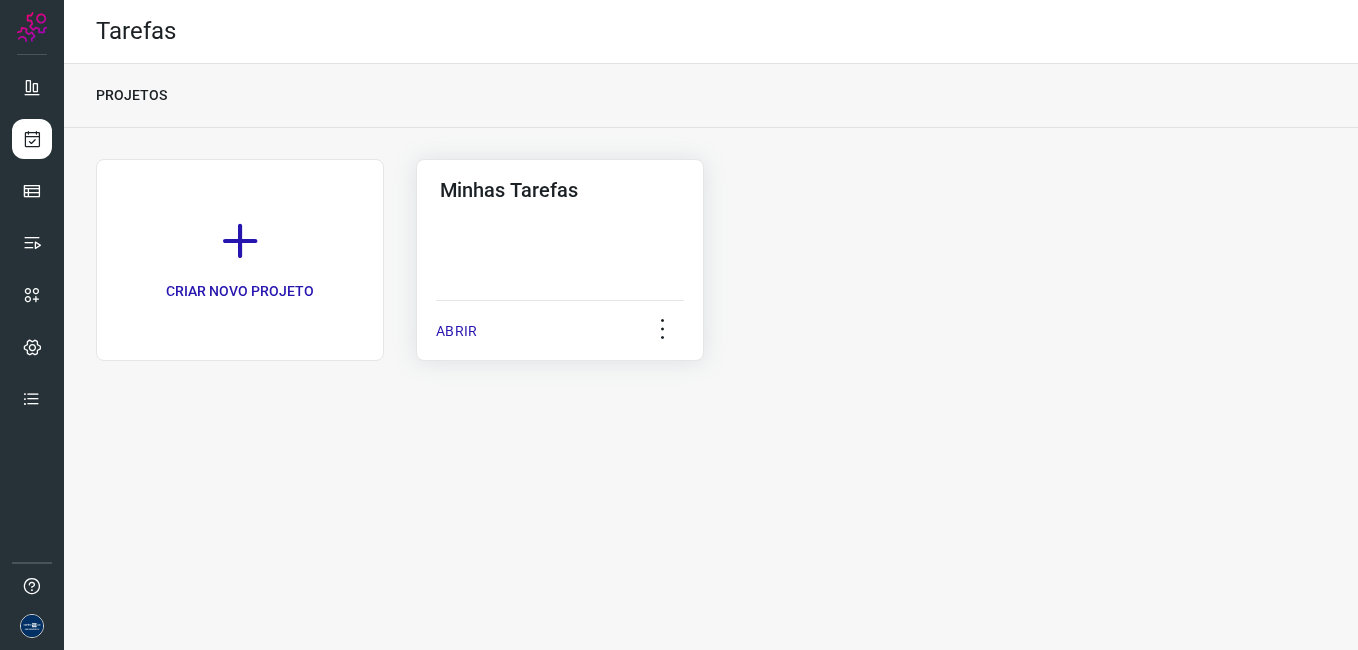 click on "ABRIR" at bounding box center (456, 331) 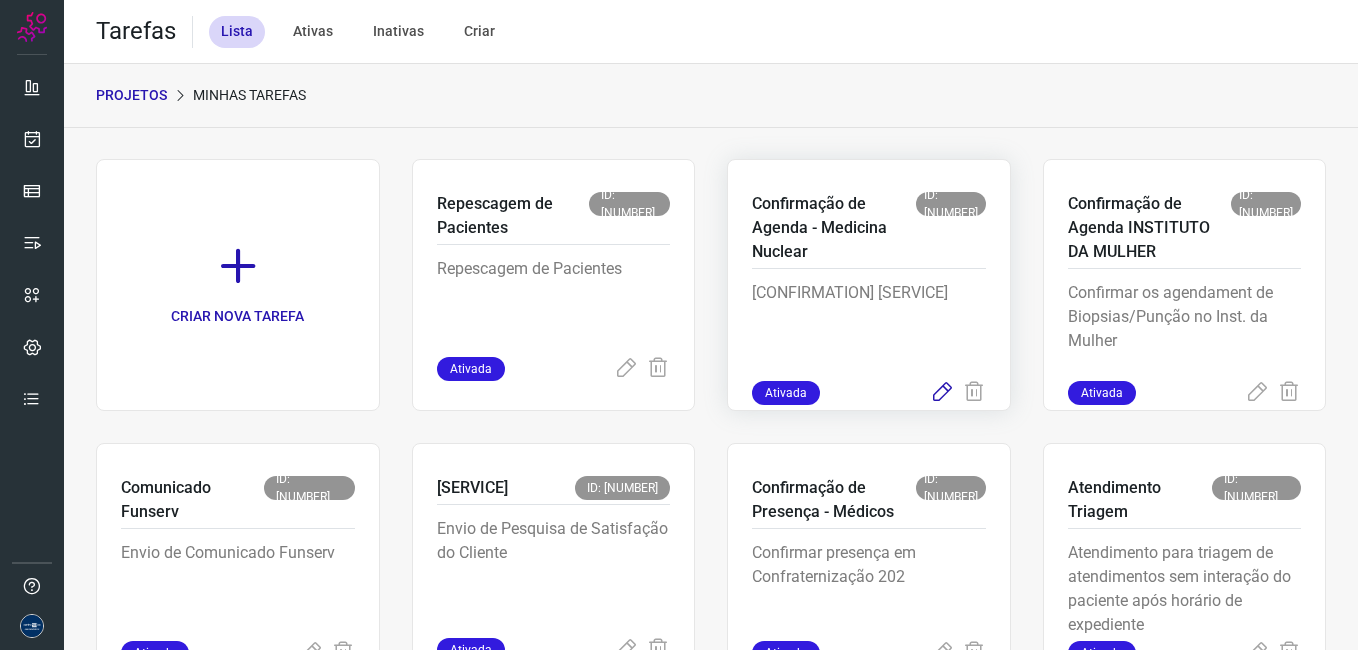 click at bounding box center (626, 369) 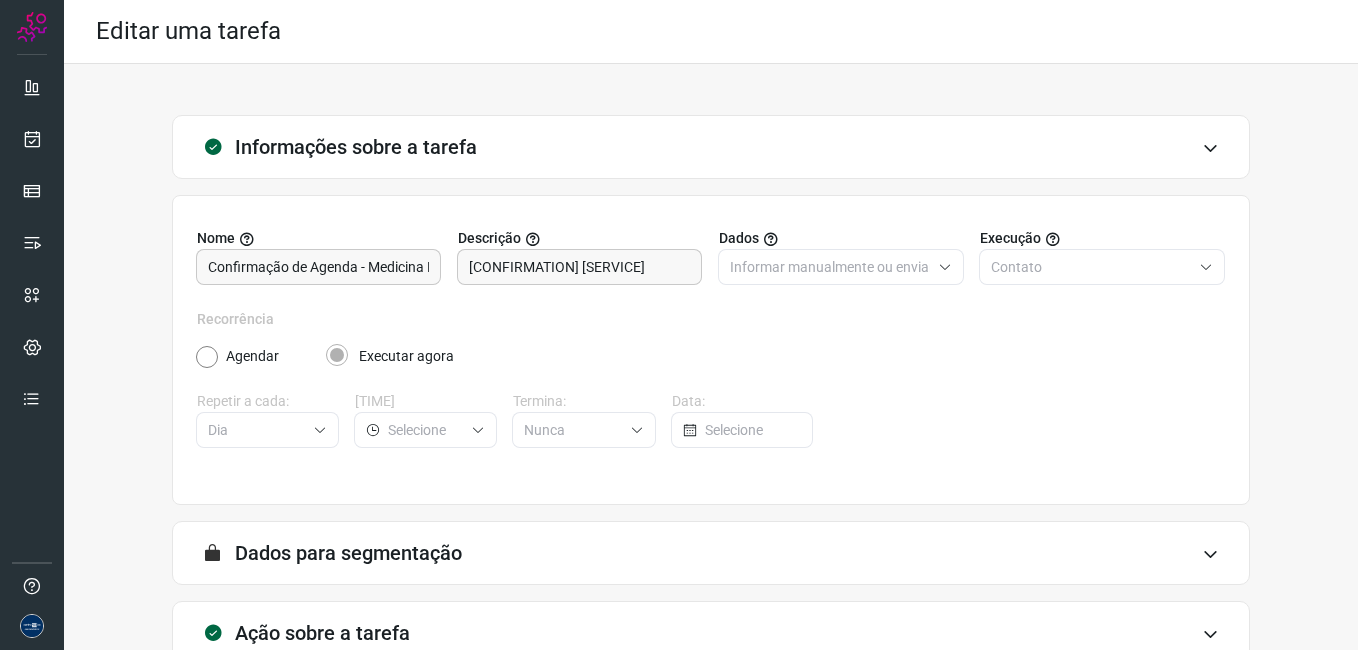 scroll, scrollTop: 131, scrollLeft: 0, axis: vertical 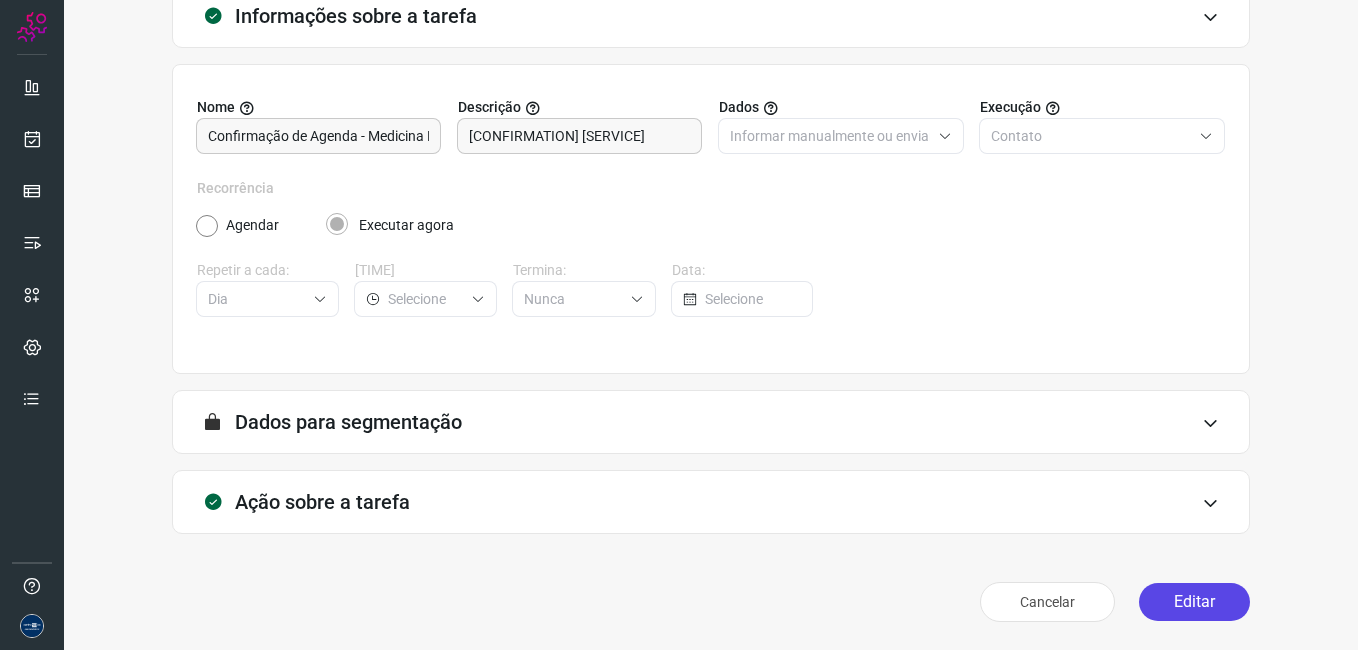 click on "Editar" at bounding box center [1194, 602] 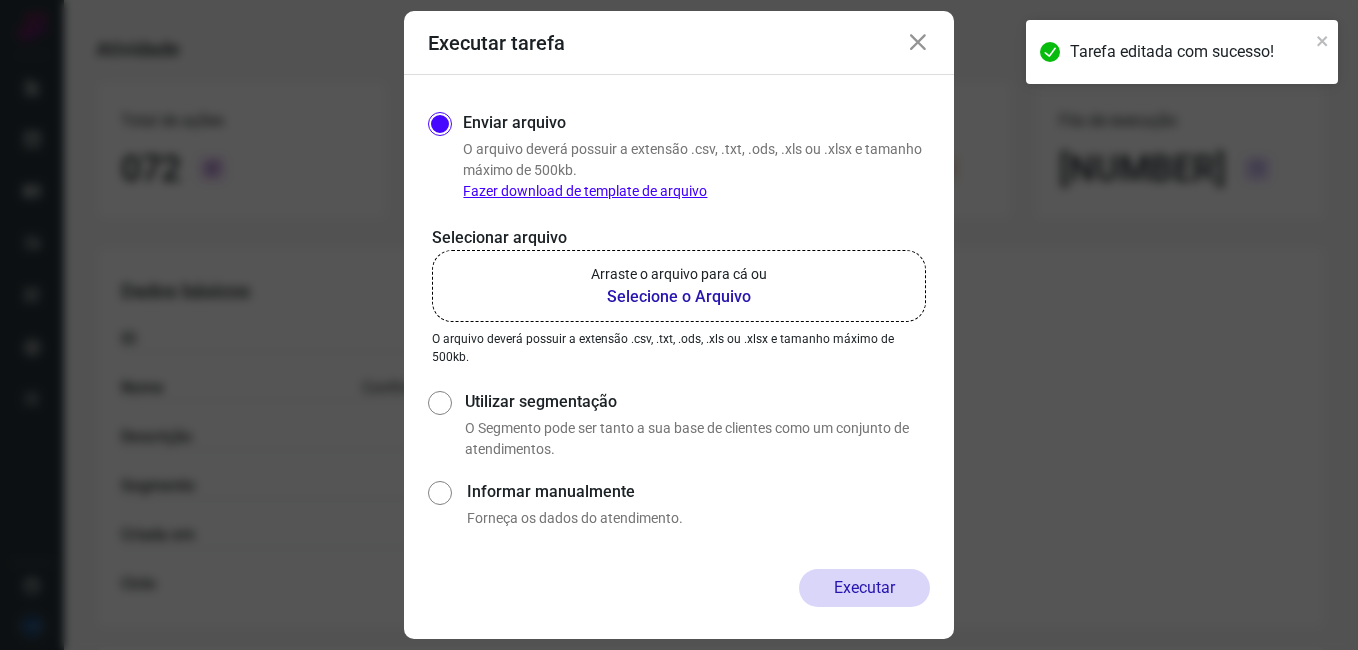 click on "Selecione o Arquivo" at bounding box center (679, 297) 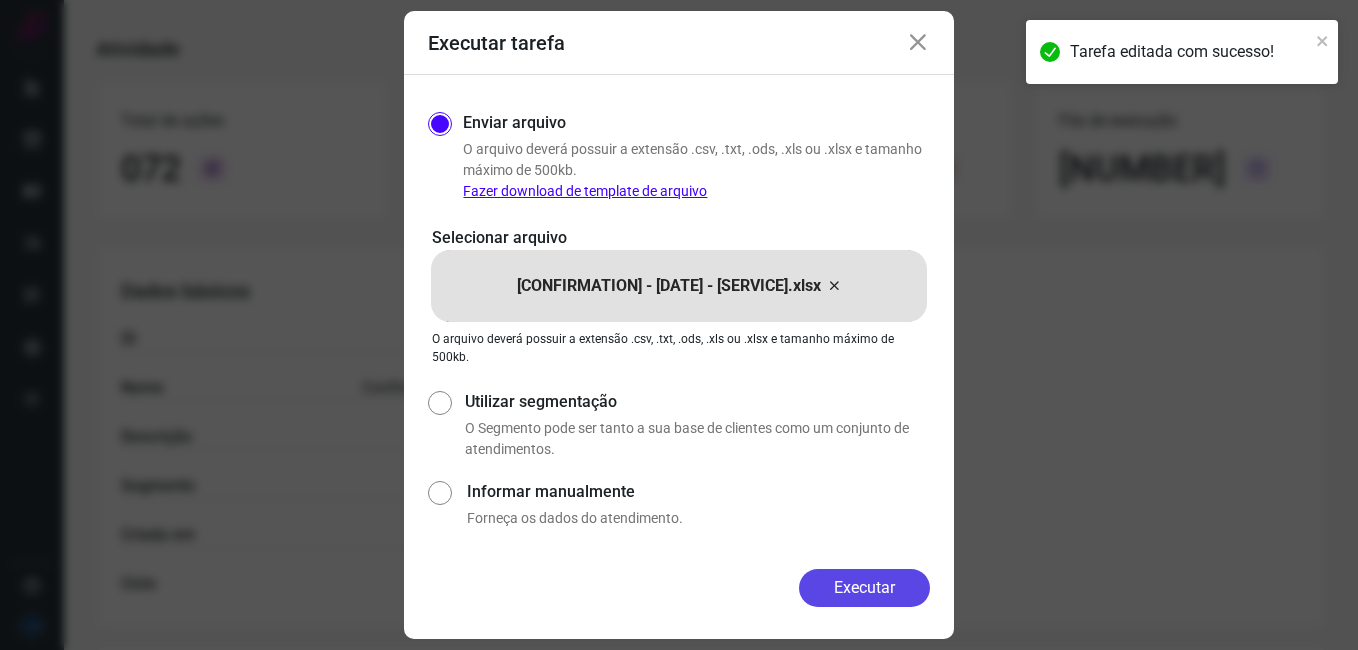 click on "Executar" at bounding box center [864, 588] 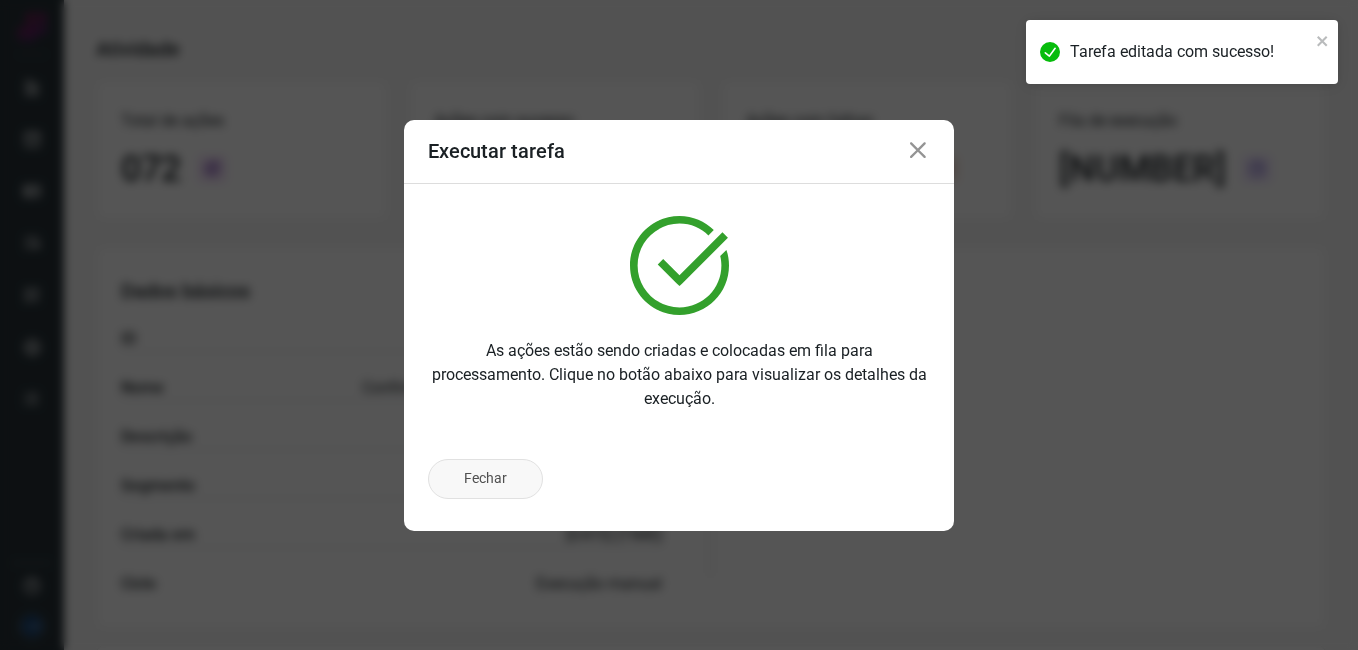 click on "Fechar" at bounding box center [485, 479] 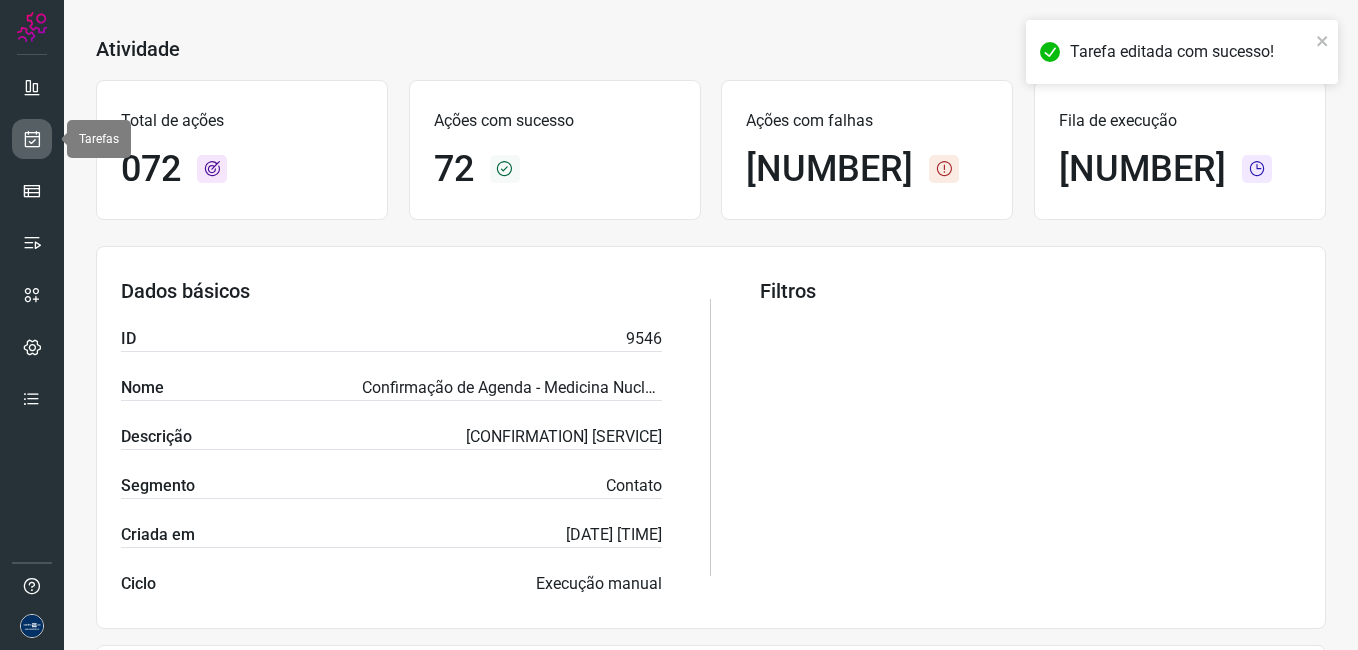 drag, startPoint x: 33, startPoint y: 137, endPoint x: 49, endPoint y: 142, distance: 16.763054 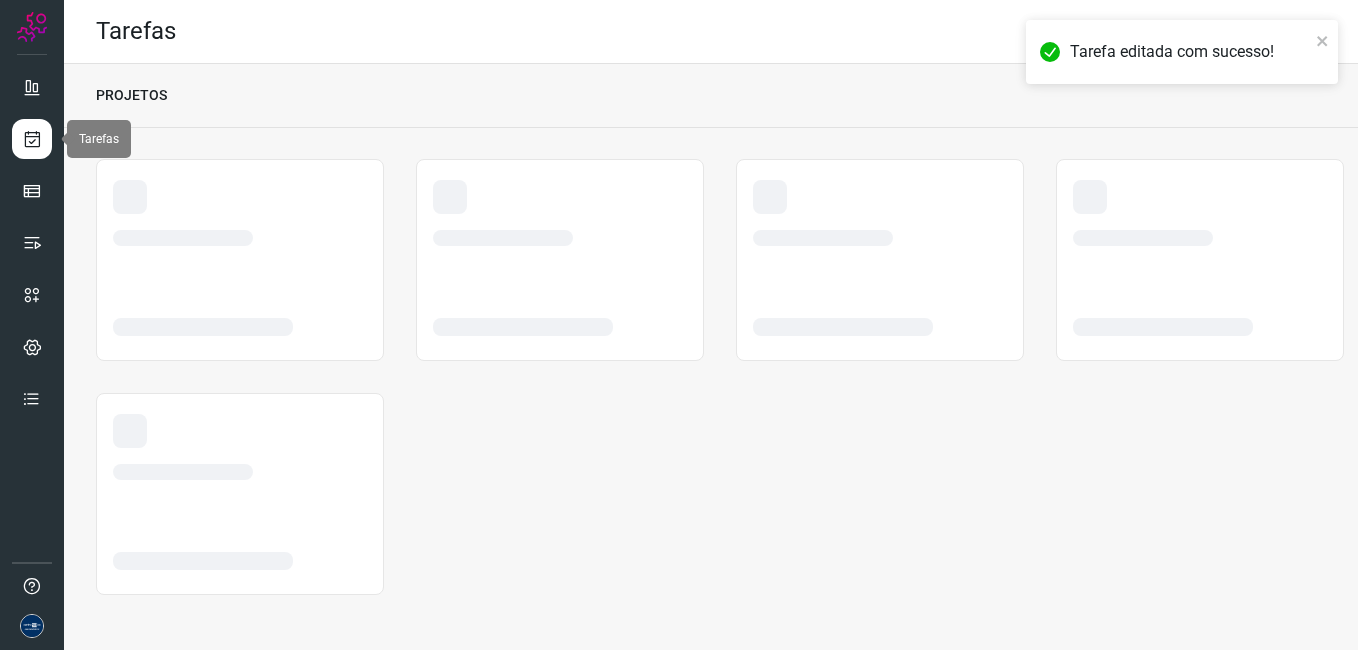scroll, scrollTop: 0, scrollLeft: 0, axis: both 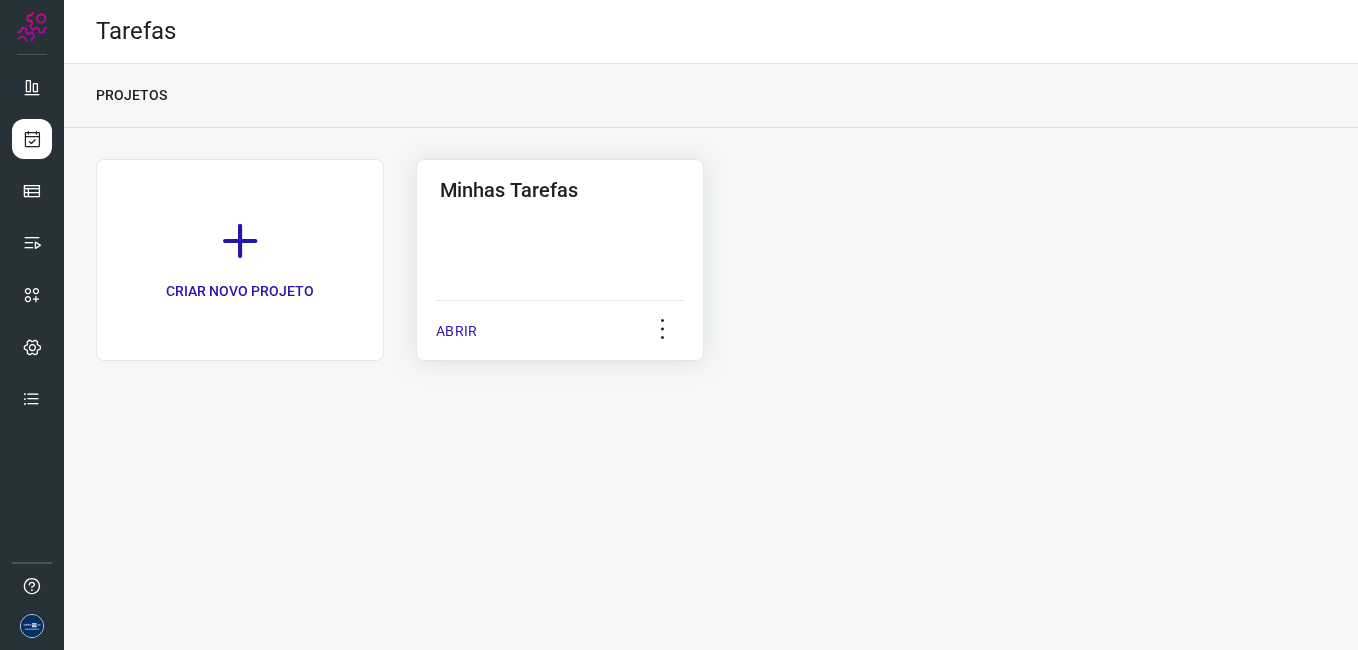 click on "ABRIR" at bounding box center [456, 331] 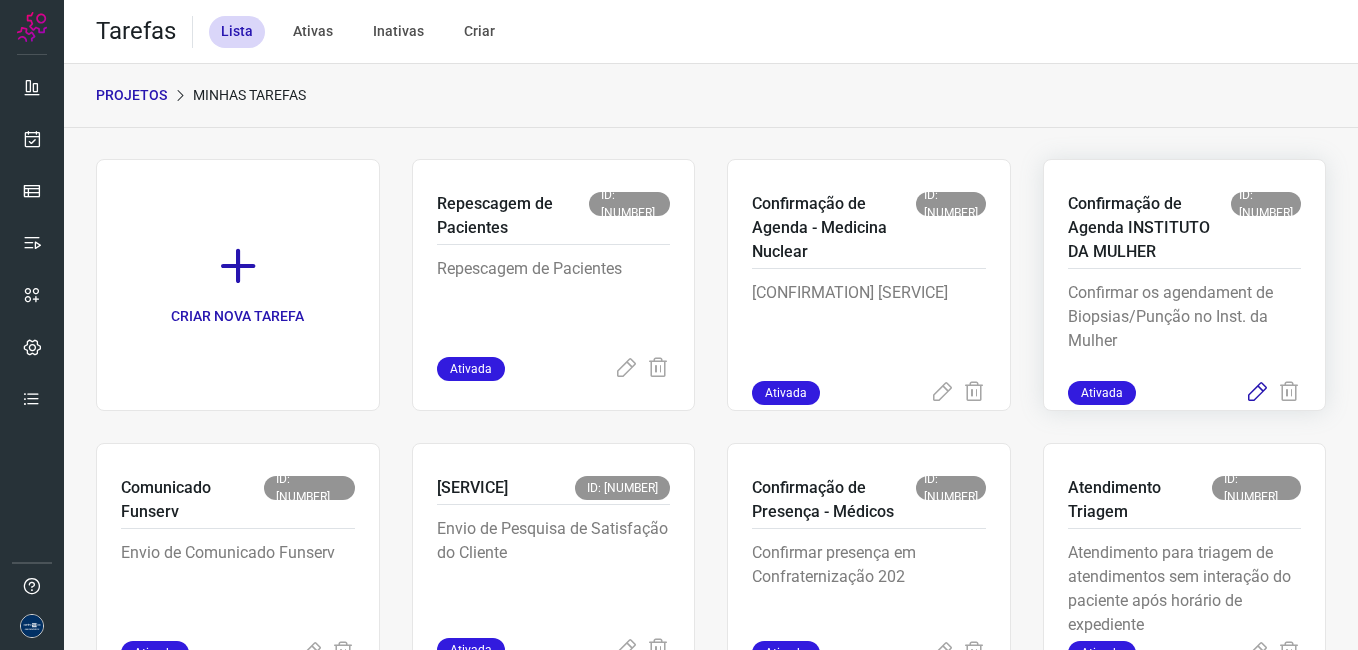 click at bounding box center [626, 369] 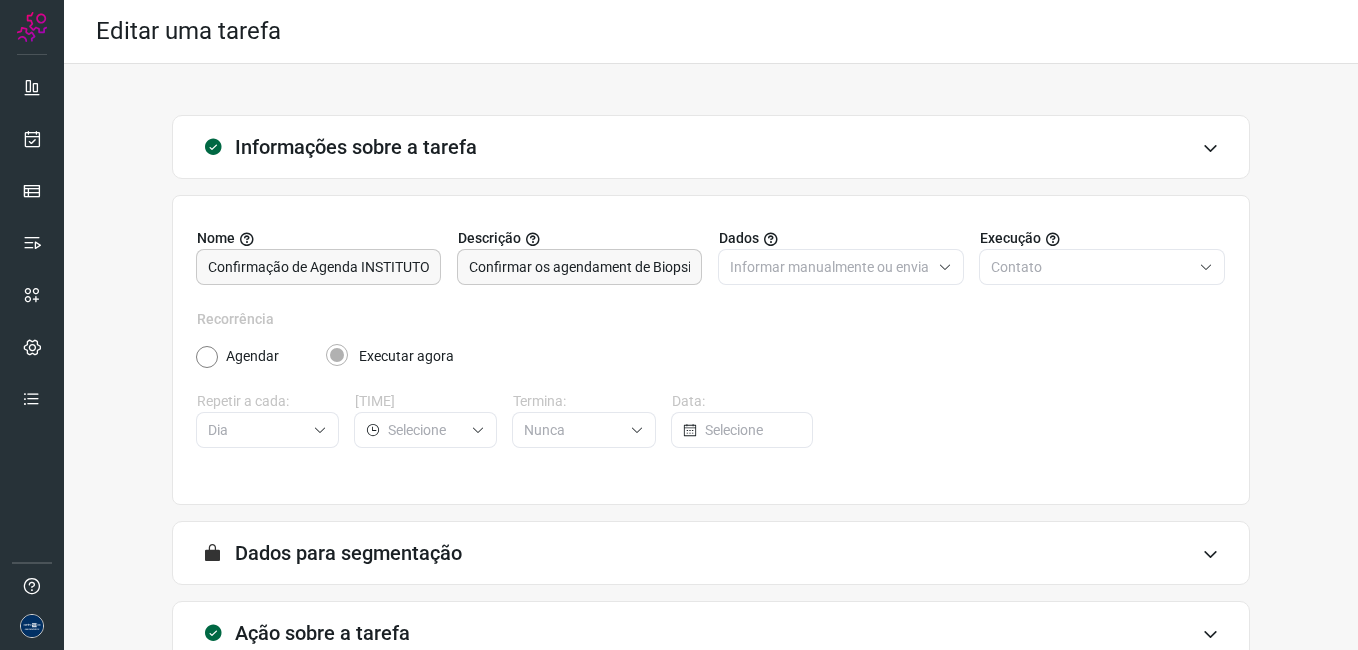 scroll, scrollTop: 131, scrollLeft: 0, axis: vertical 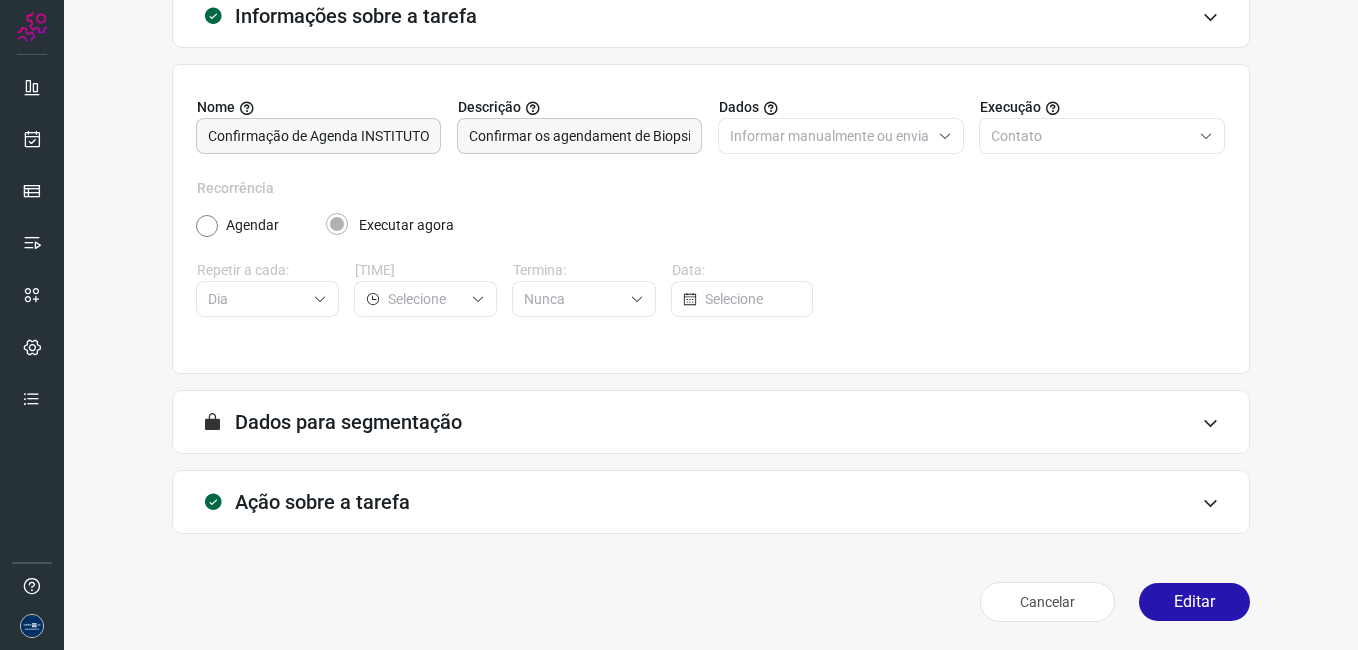 click on "Editar" at bounding box center [1194, 602] 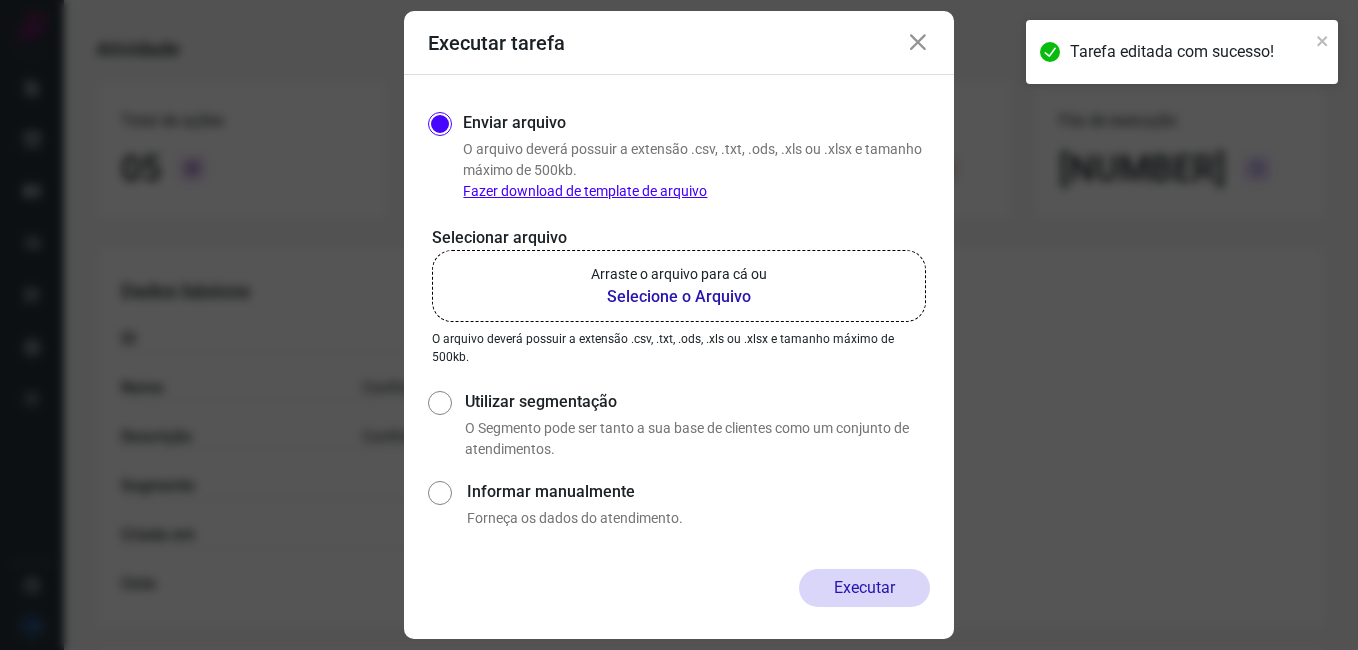 click on "Arraste o arquivo para cá ou" at bounding box center (679, 274) 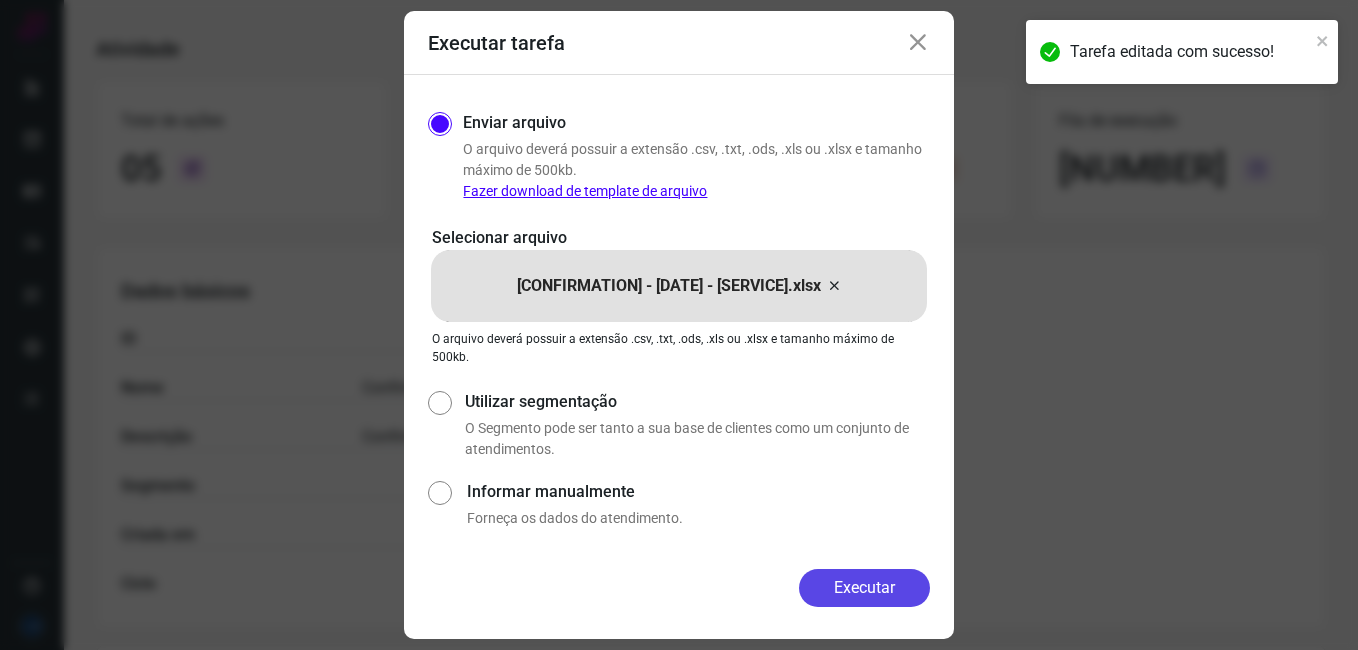 click on "Executar" at bounding box center [864, 588] 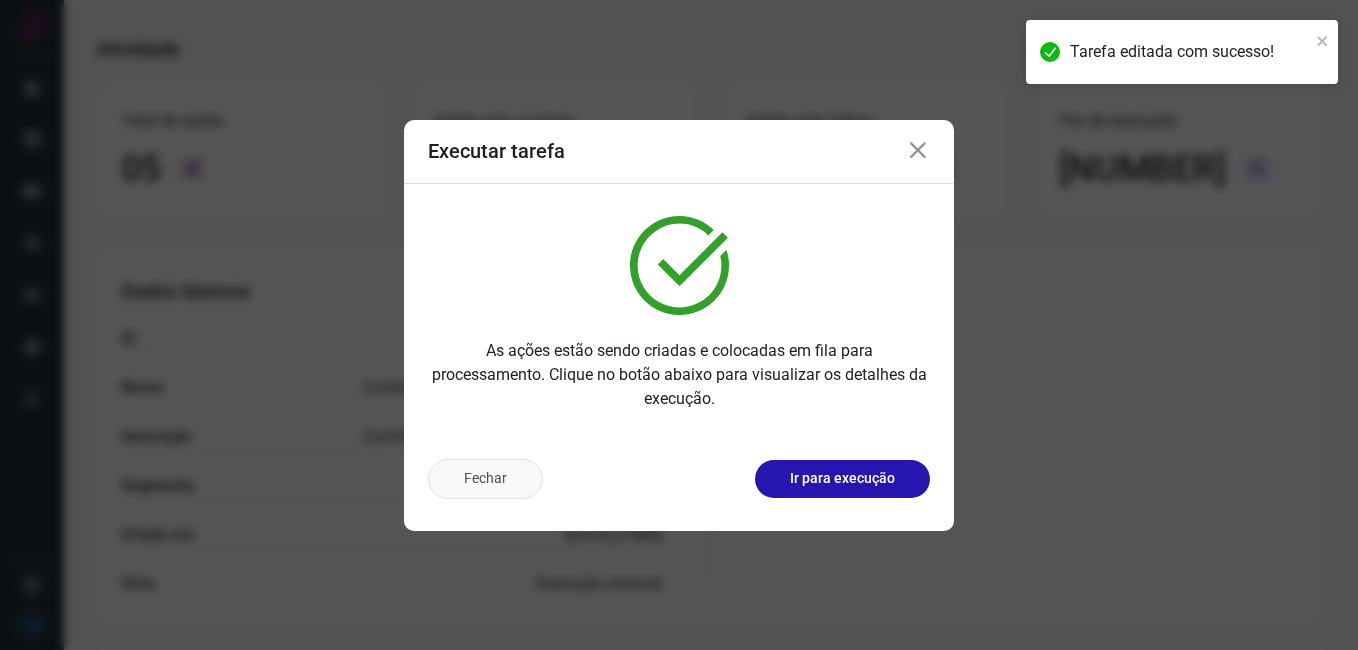 click on "Fechar" at bounding box center [485, 479] 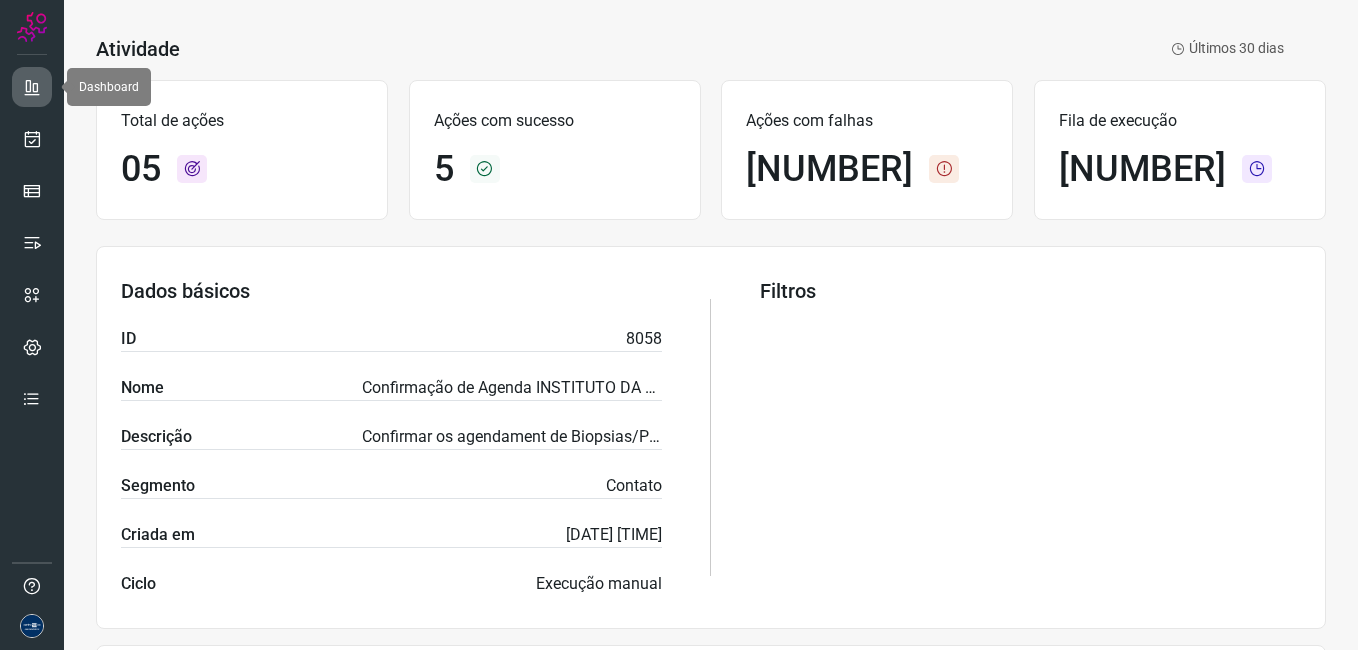 drag, startPoint x: 23, startPoint y: 84, endPoint x: 35, endPoint y: 90, distance: 13.416408 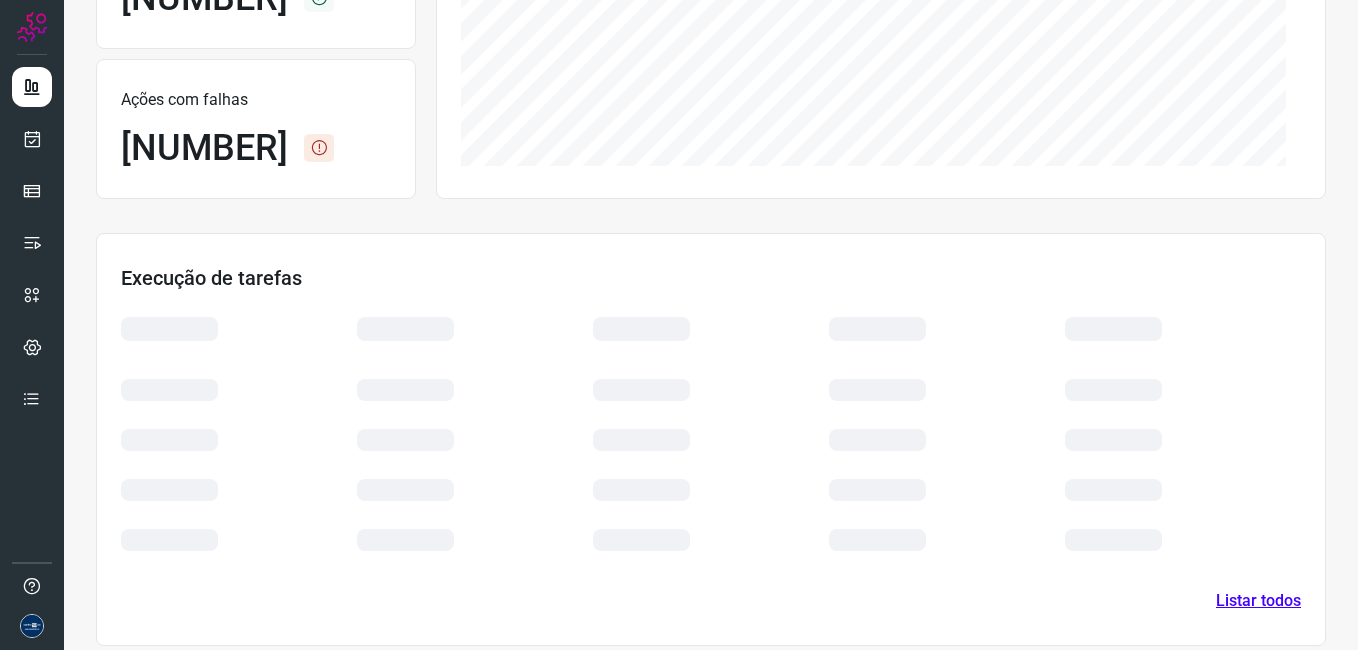 scroll, scrollTop: 407, scrollLeft: 0, axis: vertical 